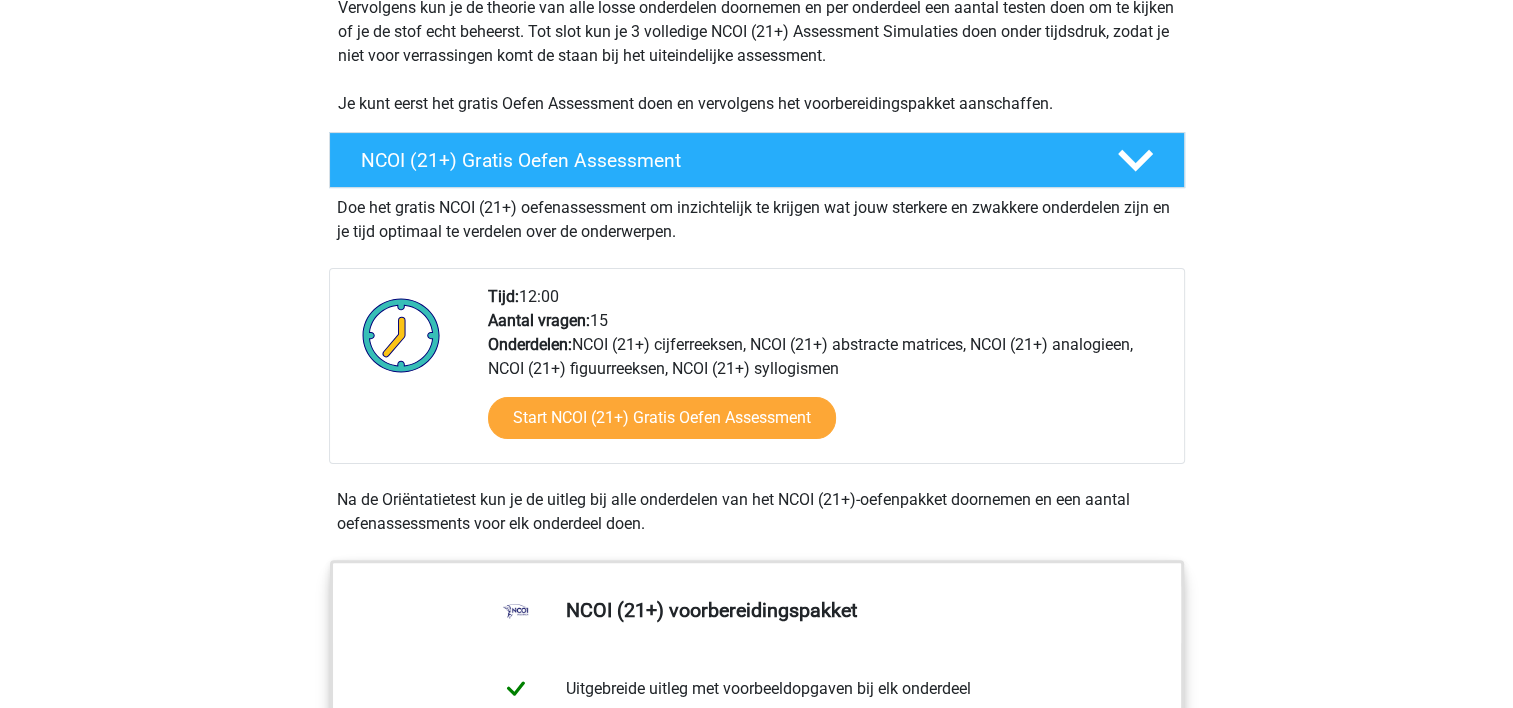 scroll, scrollTop: 470, scrollLeft: 0, axis: vertical 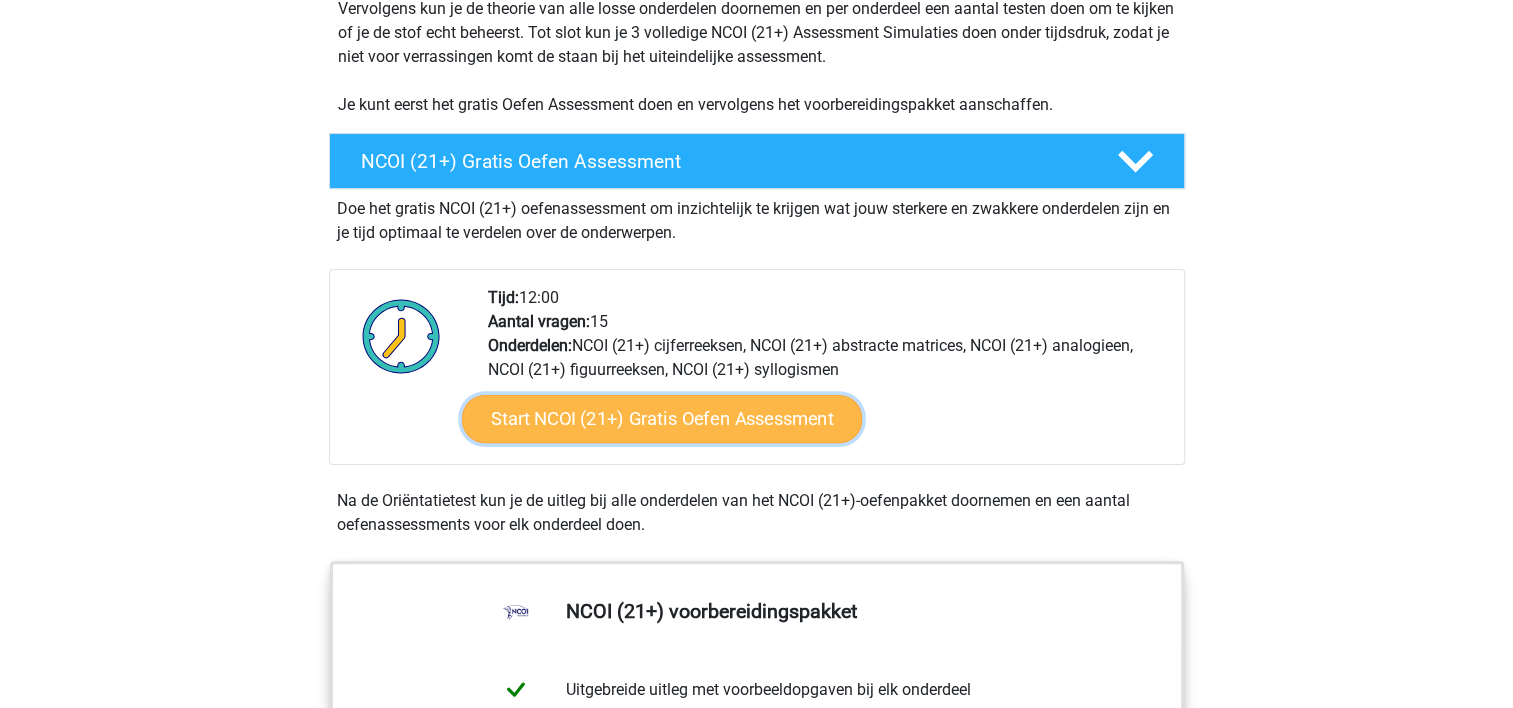 click on "Start NCOI (21+) Gratis Oefen Assessment" at bounding box center [661, 419] 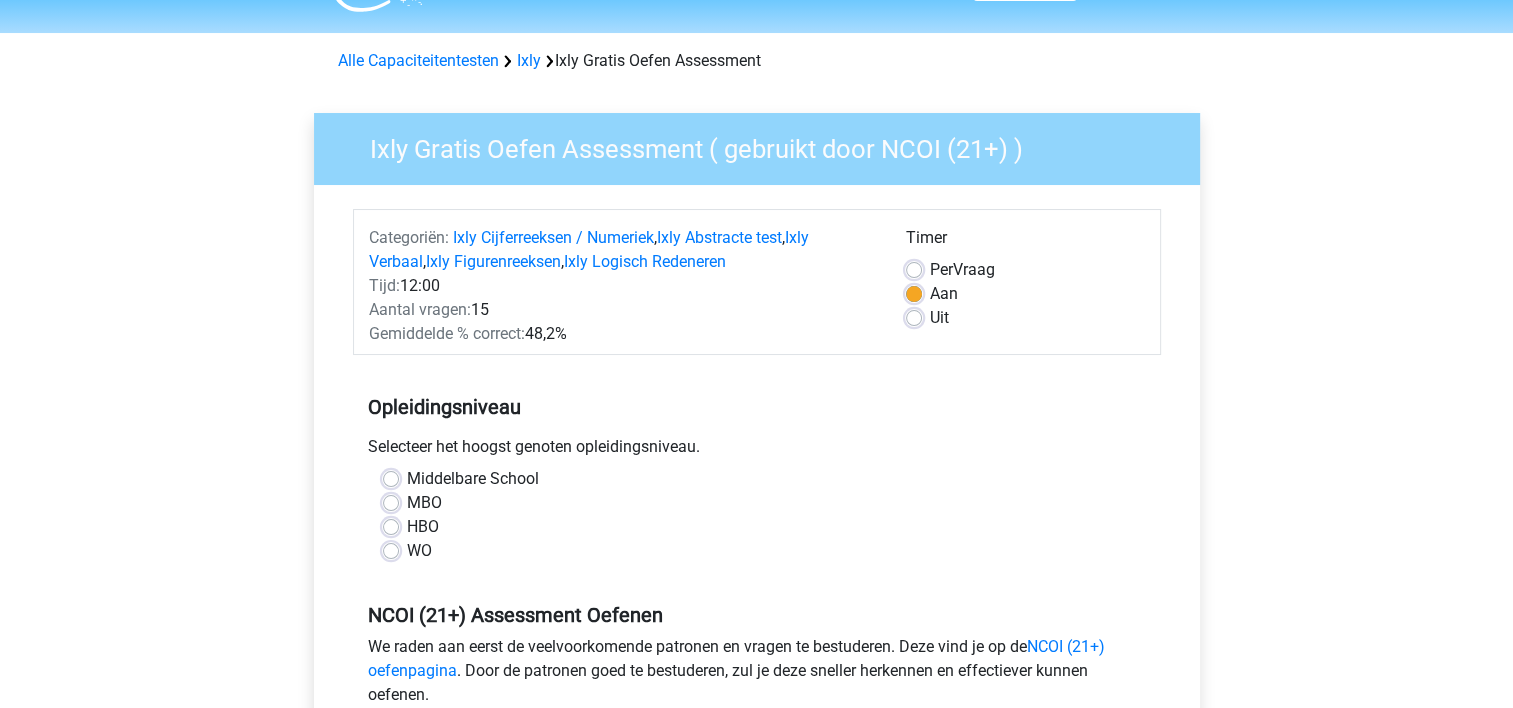 scroll, scrollTop: 52, scrollLeft: 0, axis: vertical 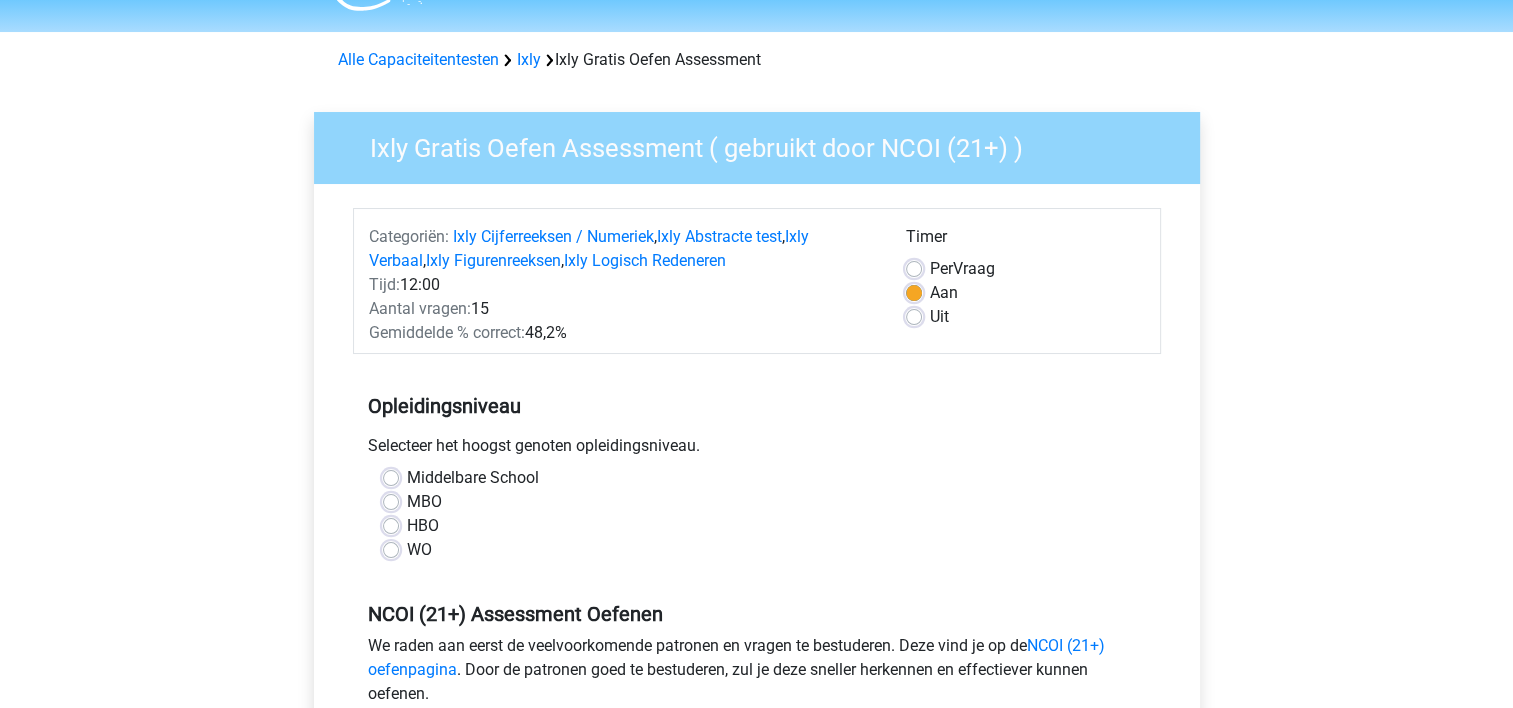 click on "MBO" at bounding box center (424, 502) 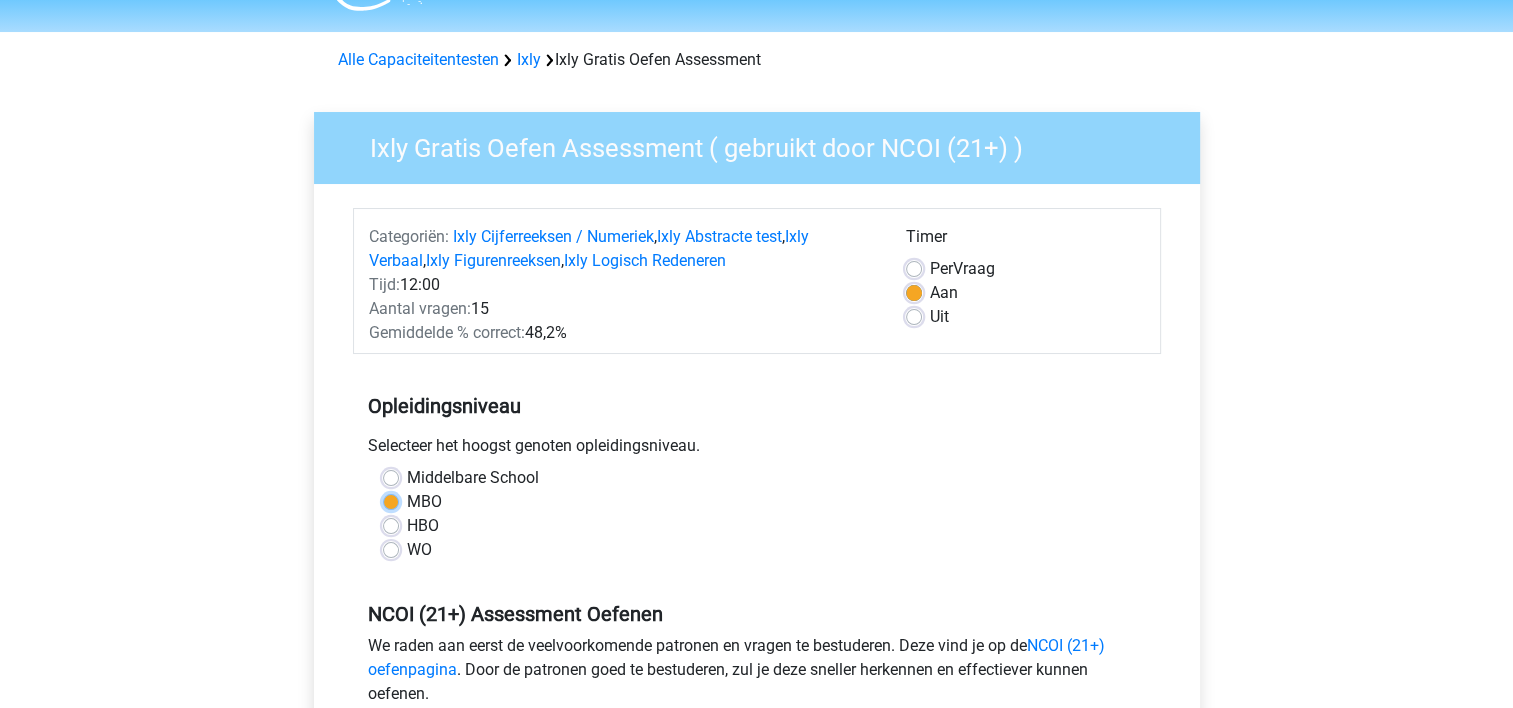 click on "MBO" at bounding box center [391, 500] 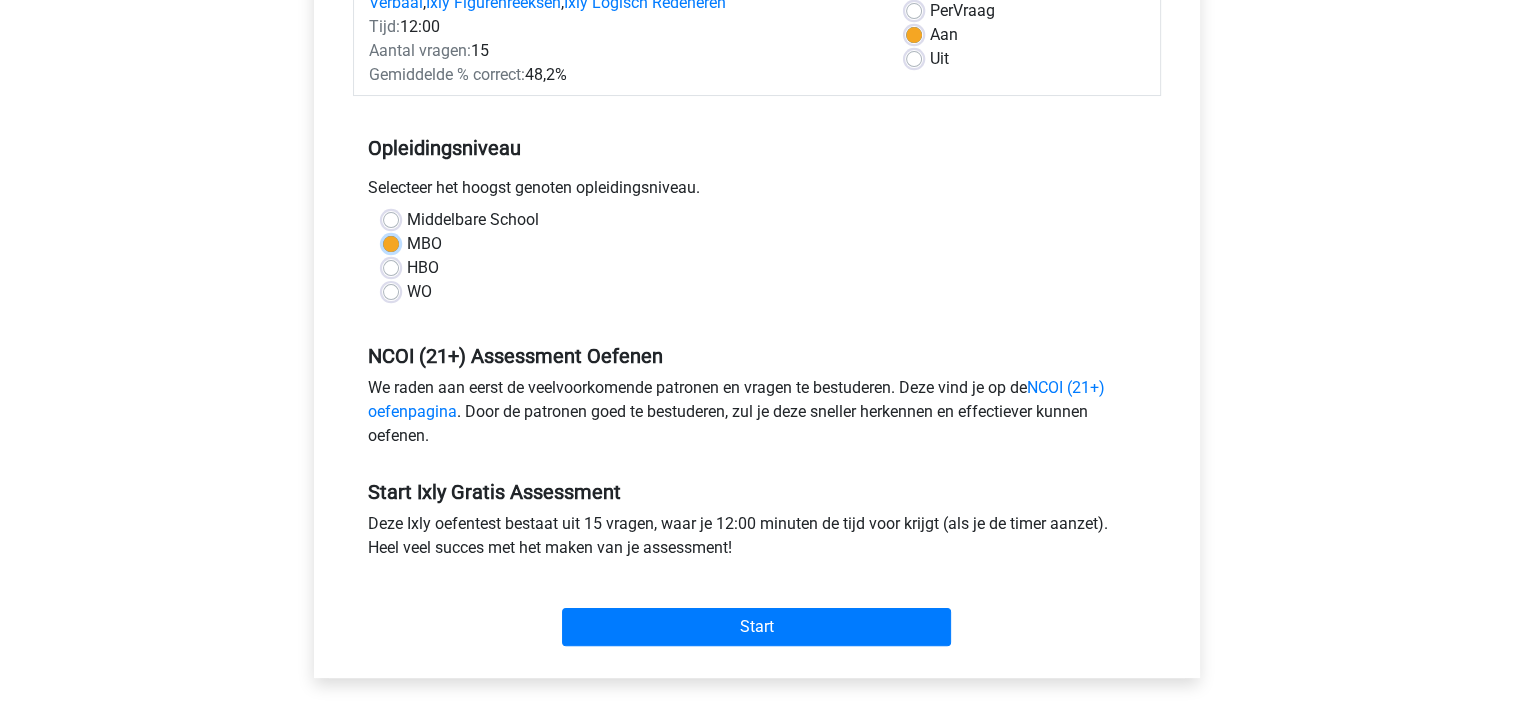 scroll, scrollTop: 308, scrollLeft: 0, axis: vertical 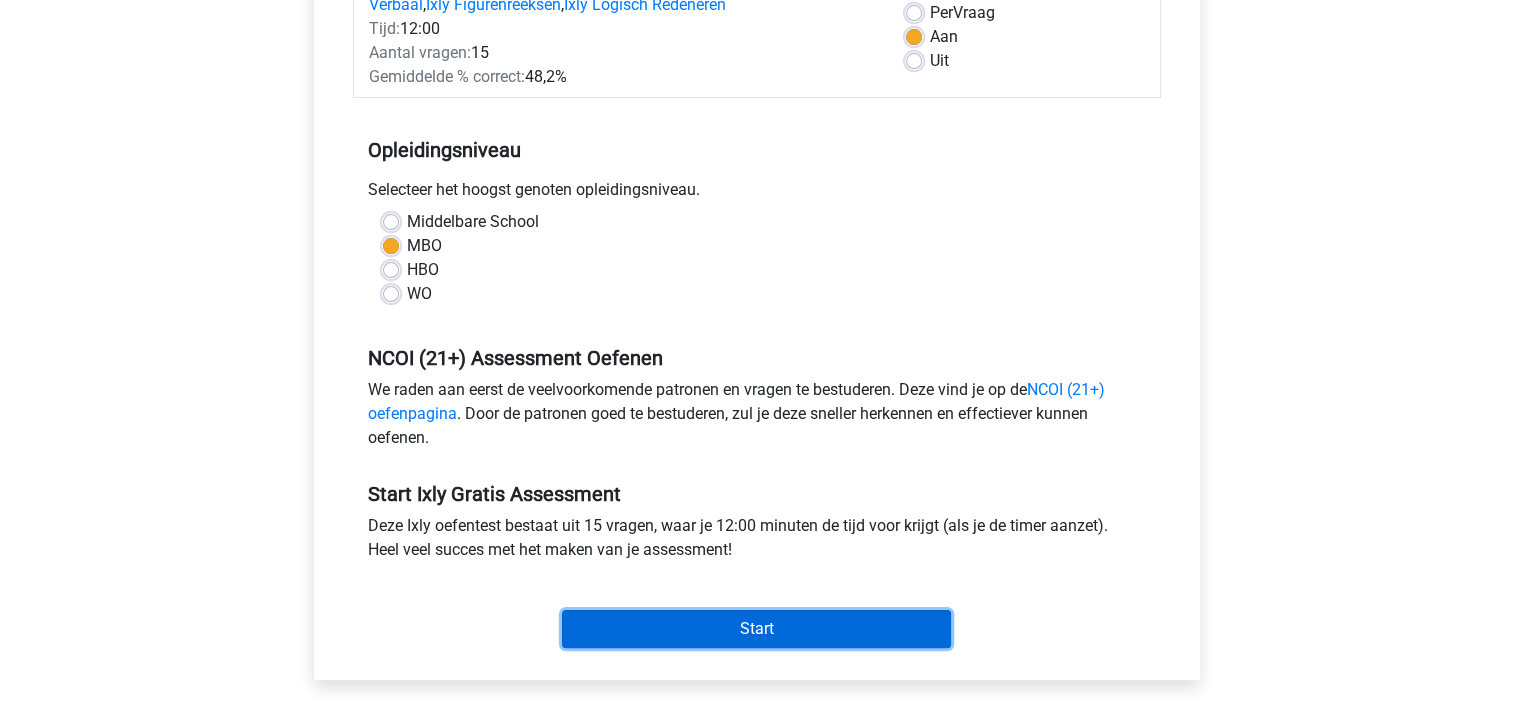 click on "Start" at bounding box center (756, 629) 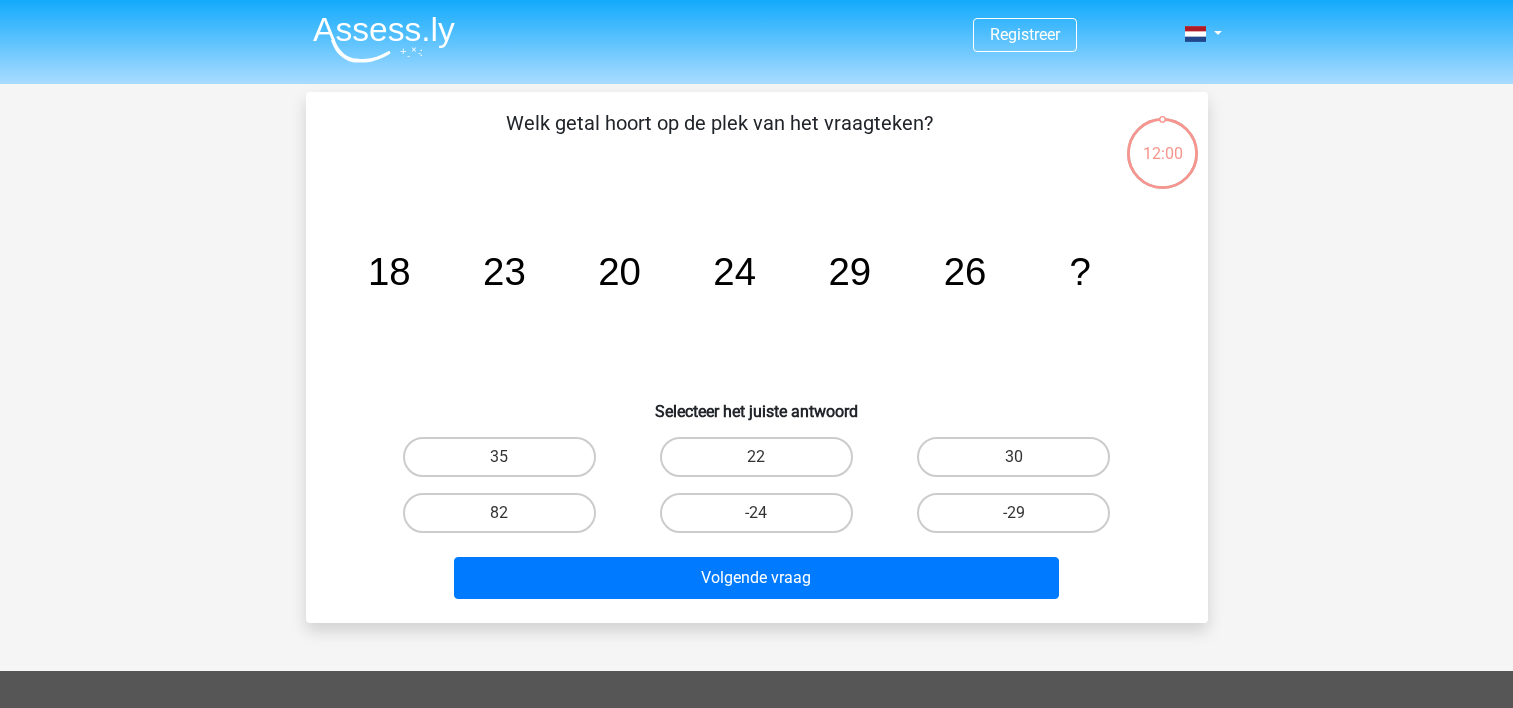 scroll, scrollTop: 0, scrollLeft: 0, axis: both 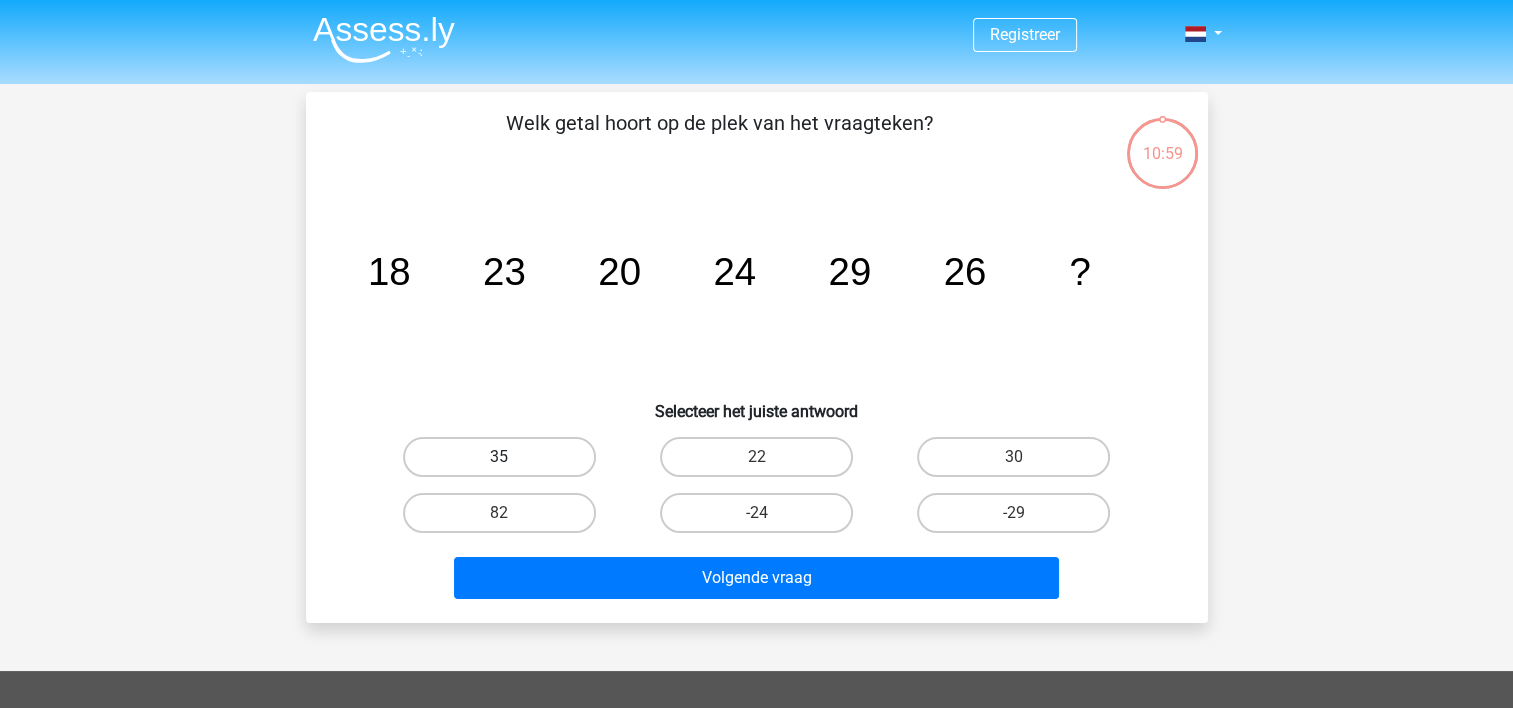 click on "35" at bounding box center (499, 457) 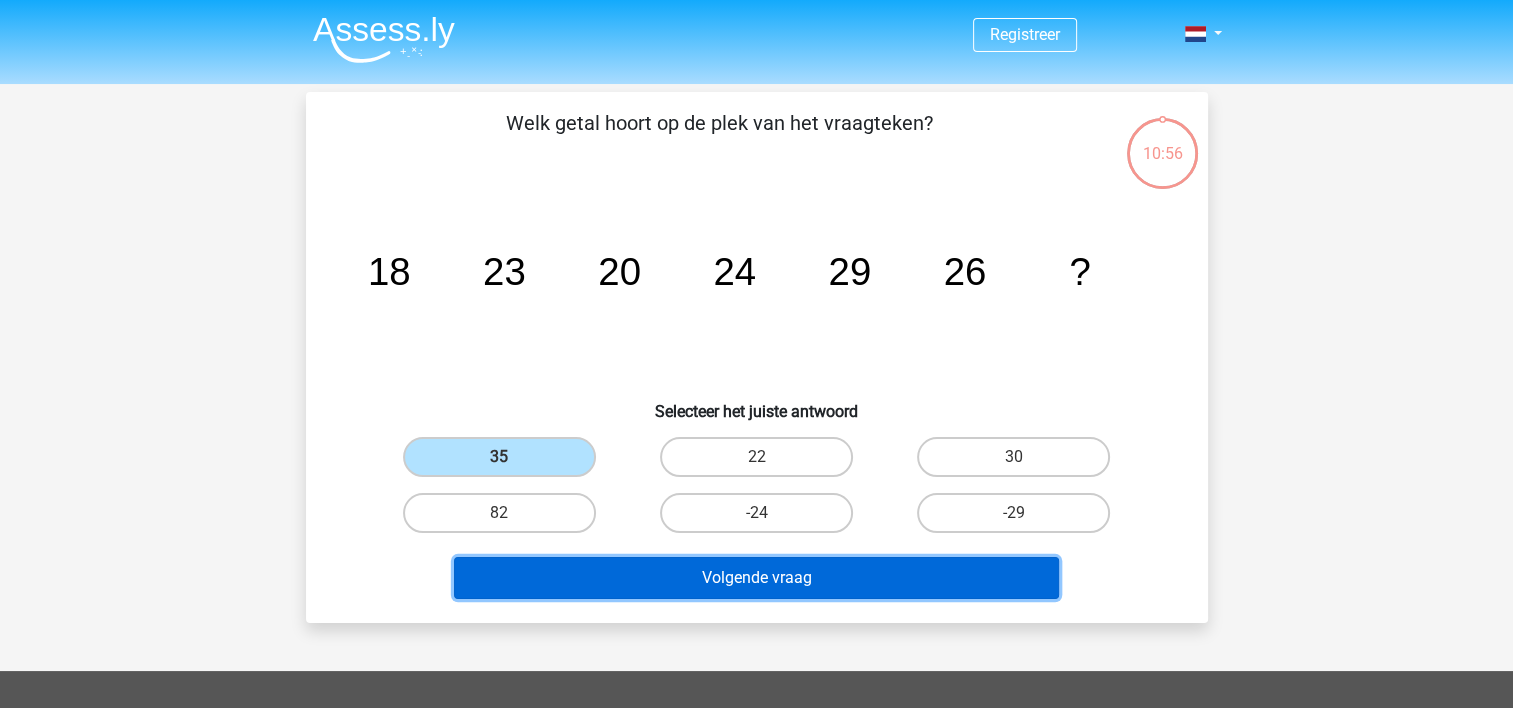 click on "Volgende vraag" at bounding box center (756, 578) 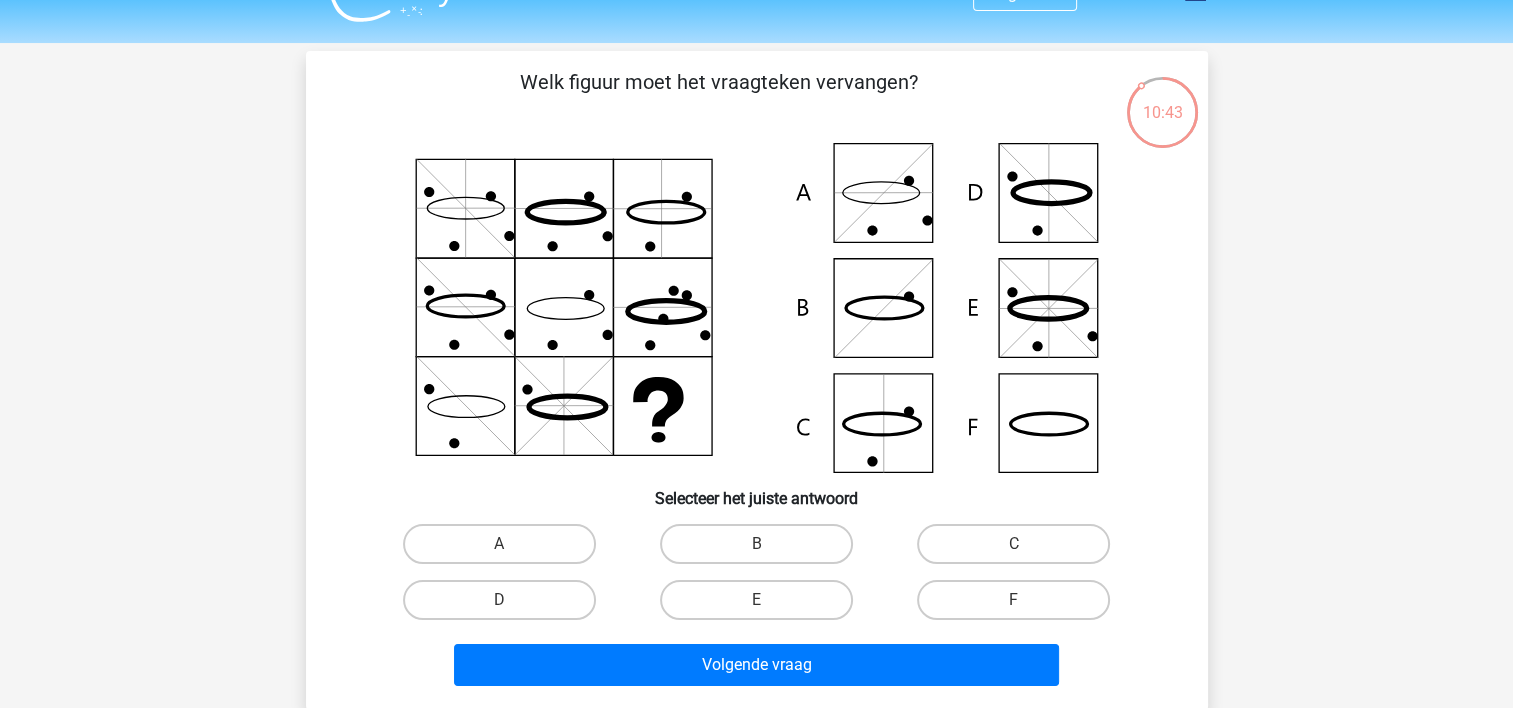scroll, scrollTop: 40, scrollLeft: 0, axis: vertical 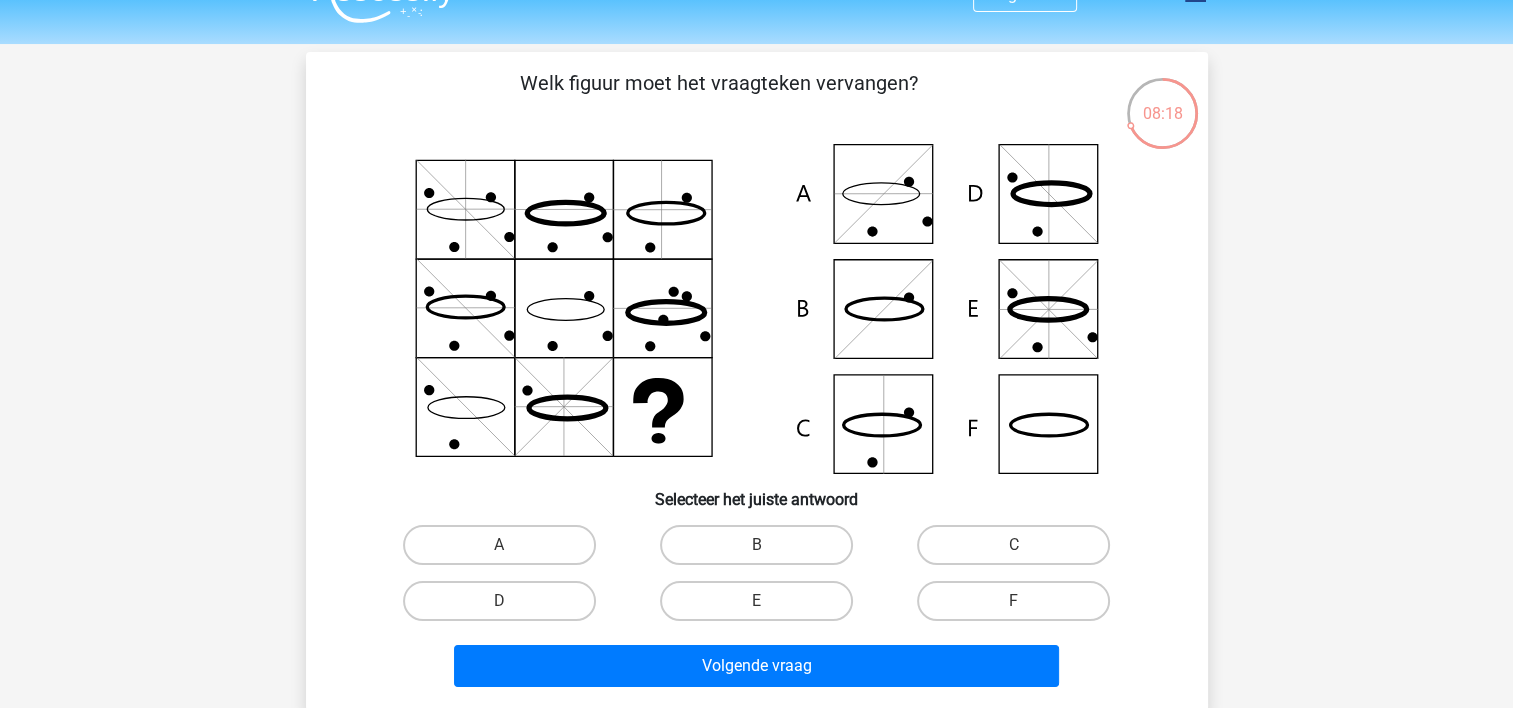 click on "B" at bounding box center [762, 551] 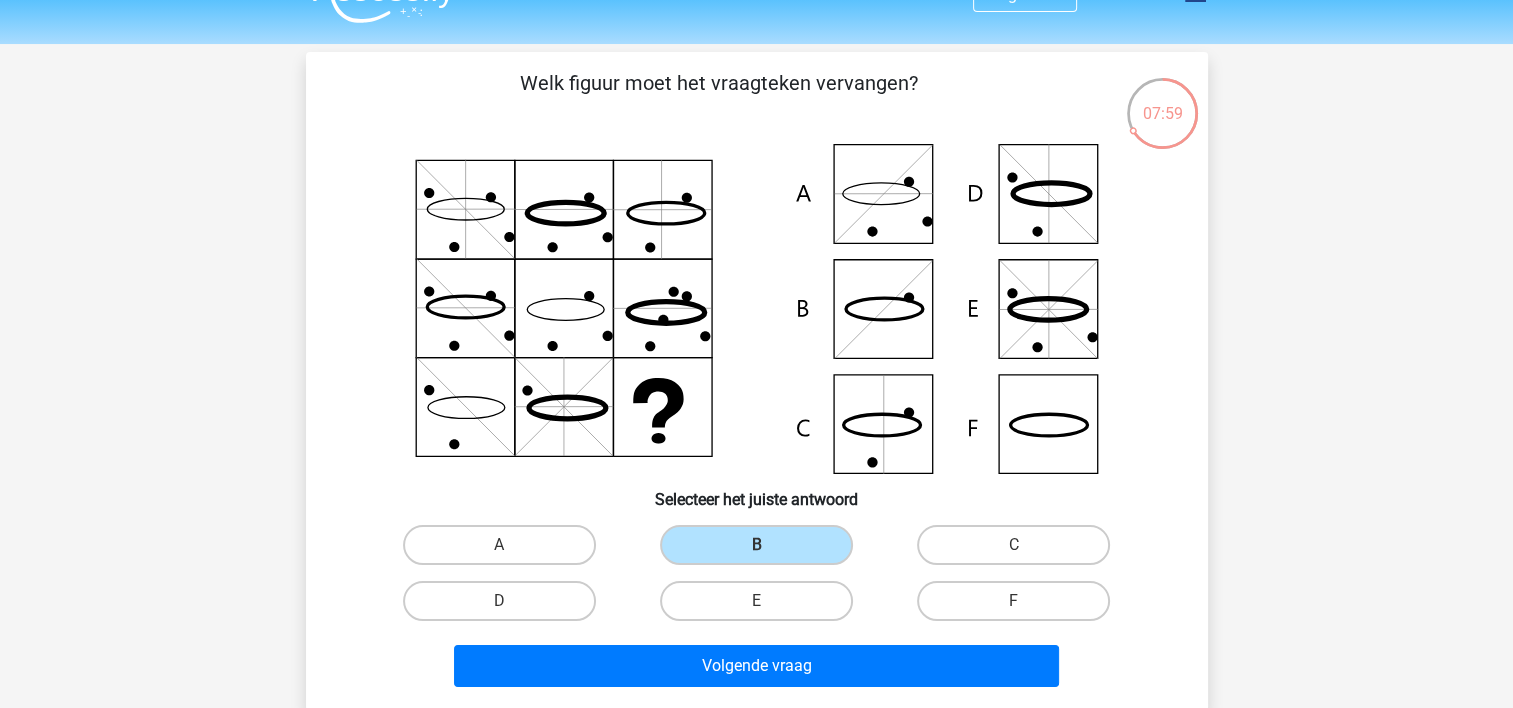 click 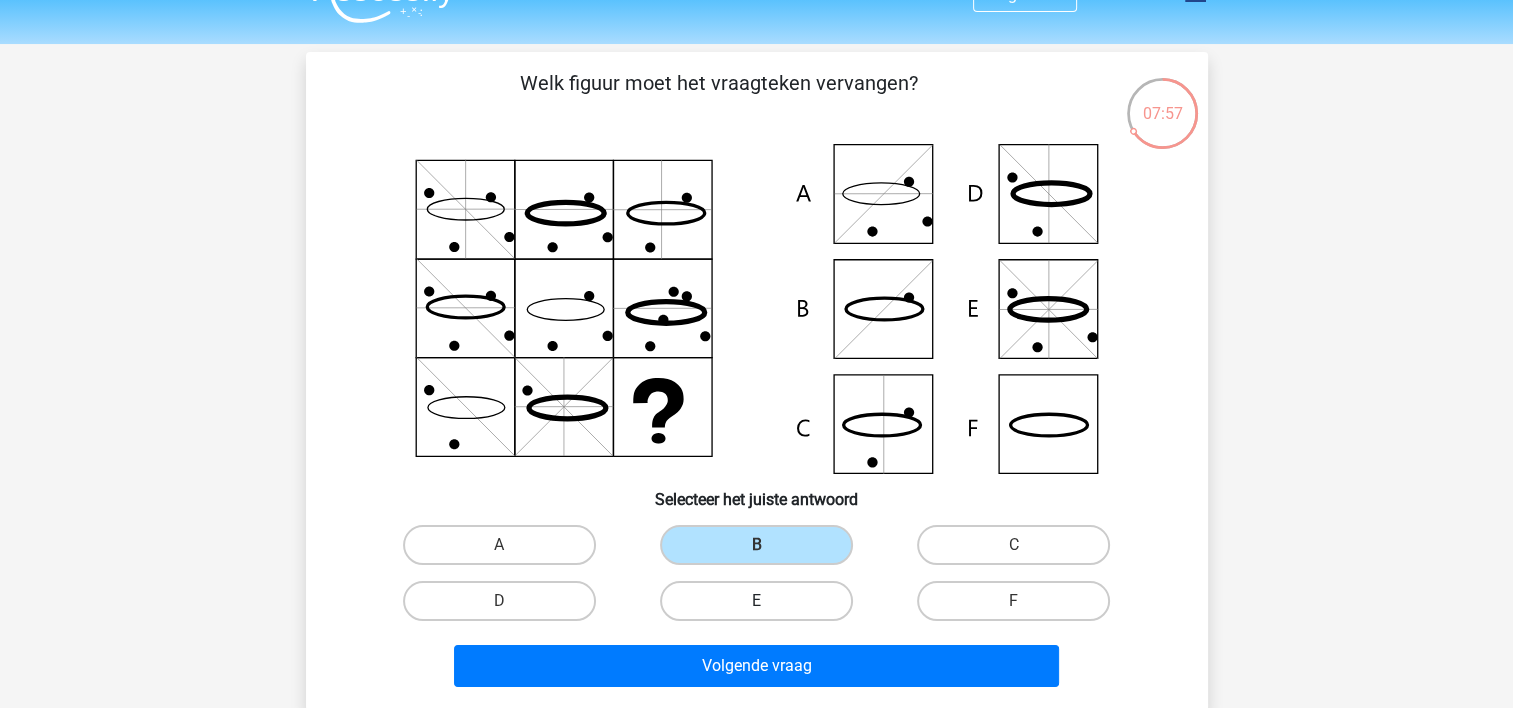click on "E" at bounding box center [756, 601] 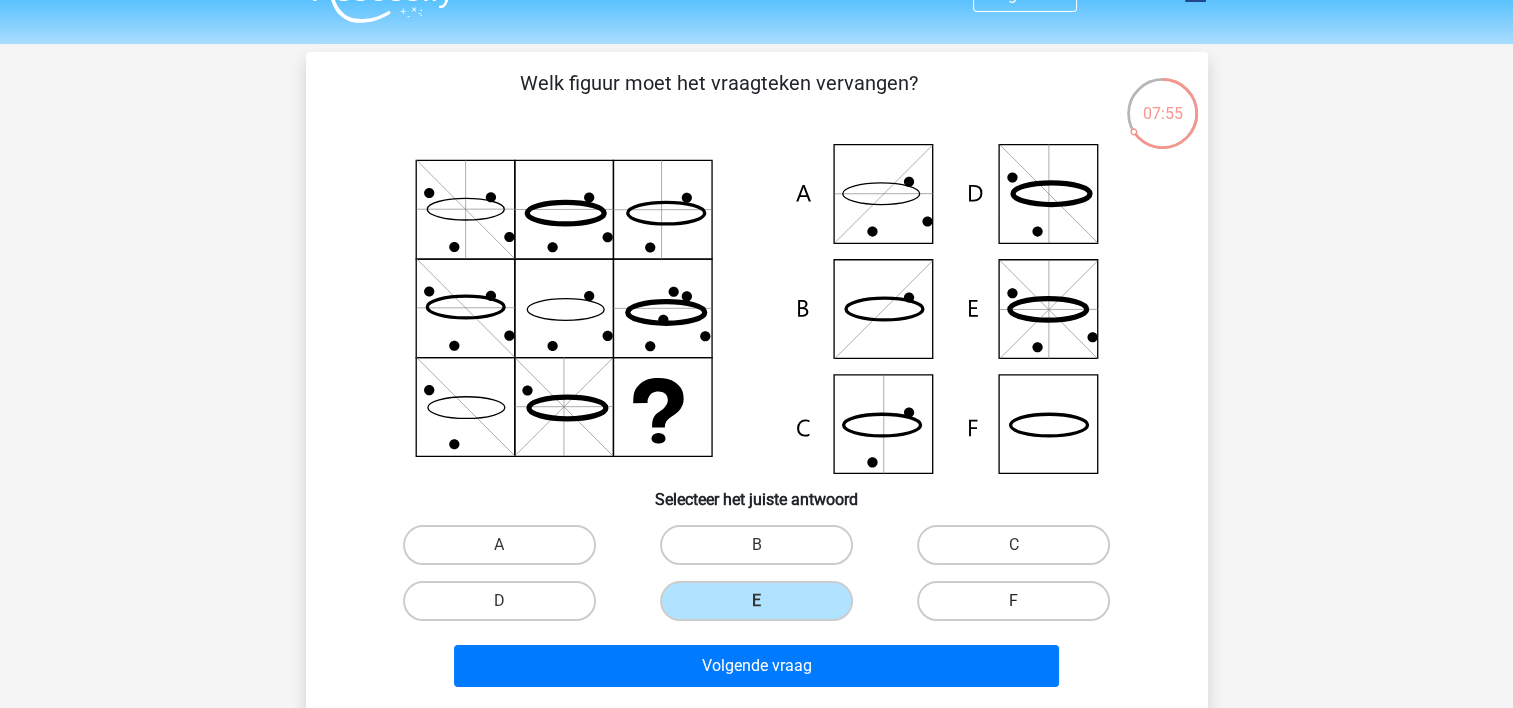 click on "F" at bounding box center (1013, 601) 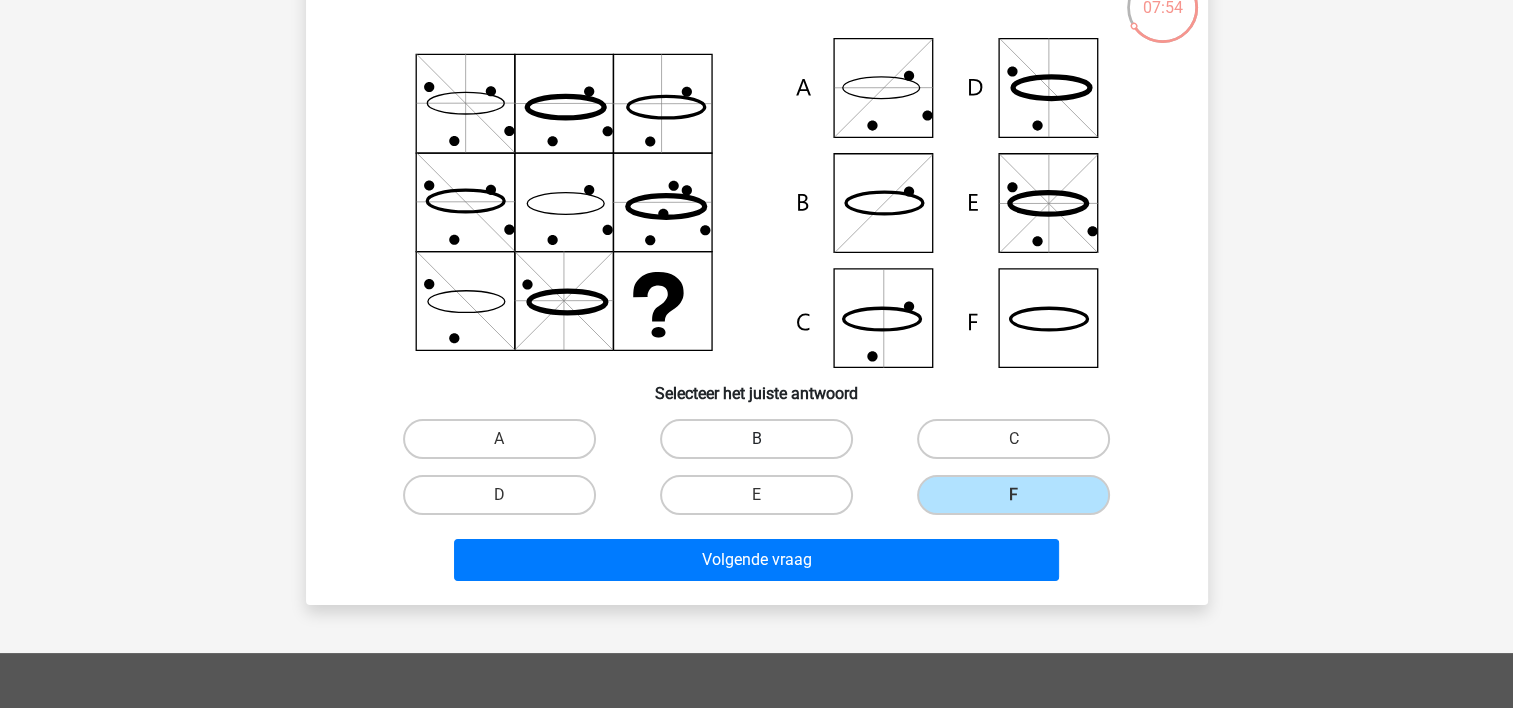scroll, scrollTop: 147, scrollLeft: 0, axis: vertical 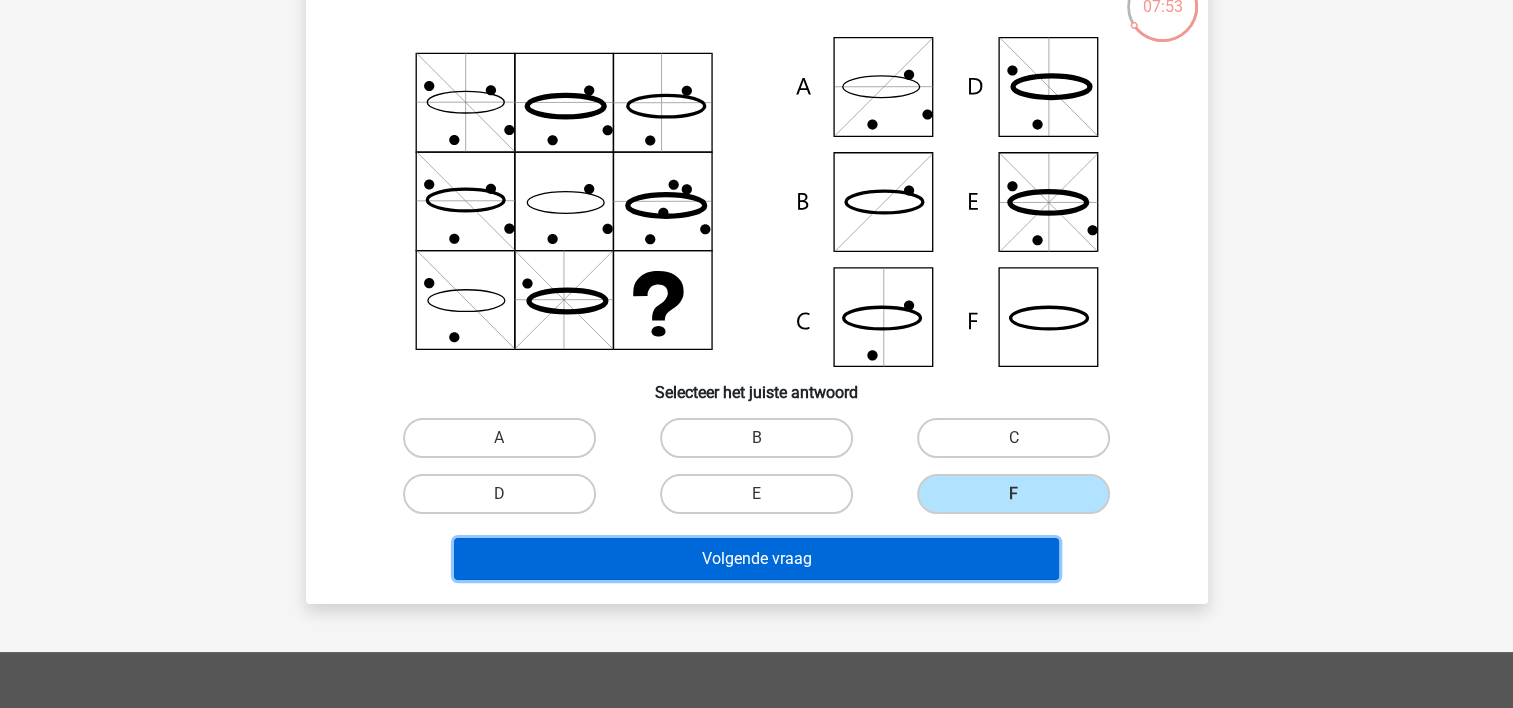 click on "Volgende vraag" at bounding box center [756, 559] 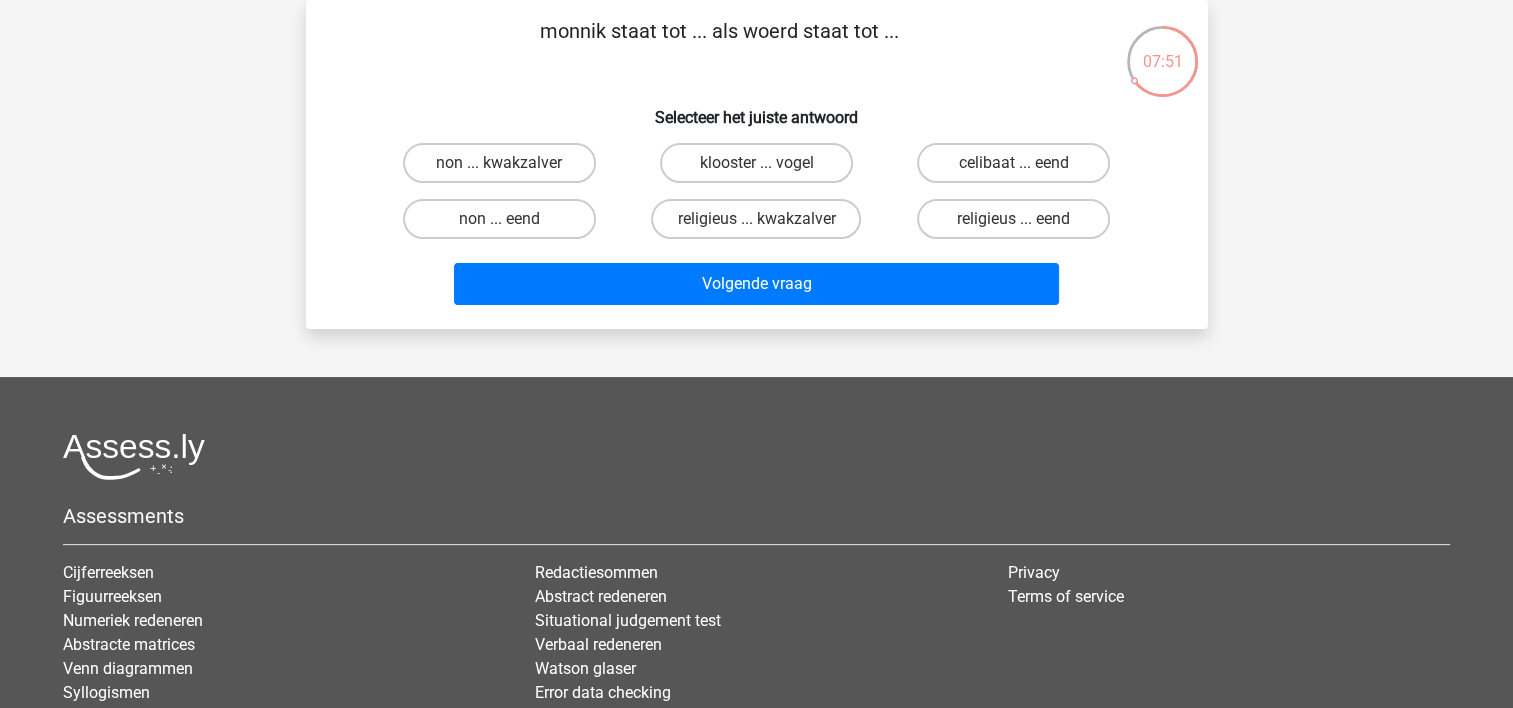 scroll, scrollTop: 0, scrollLeft: 0, axis: both 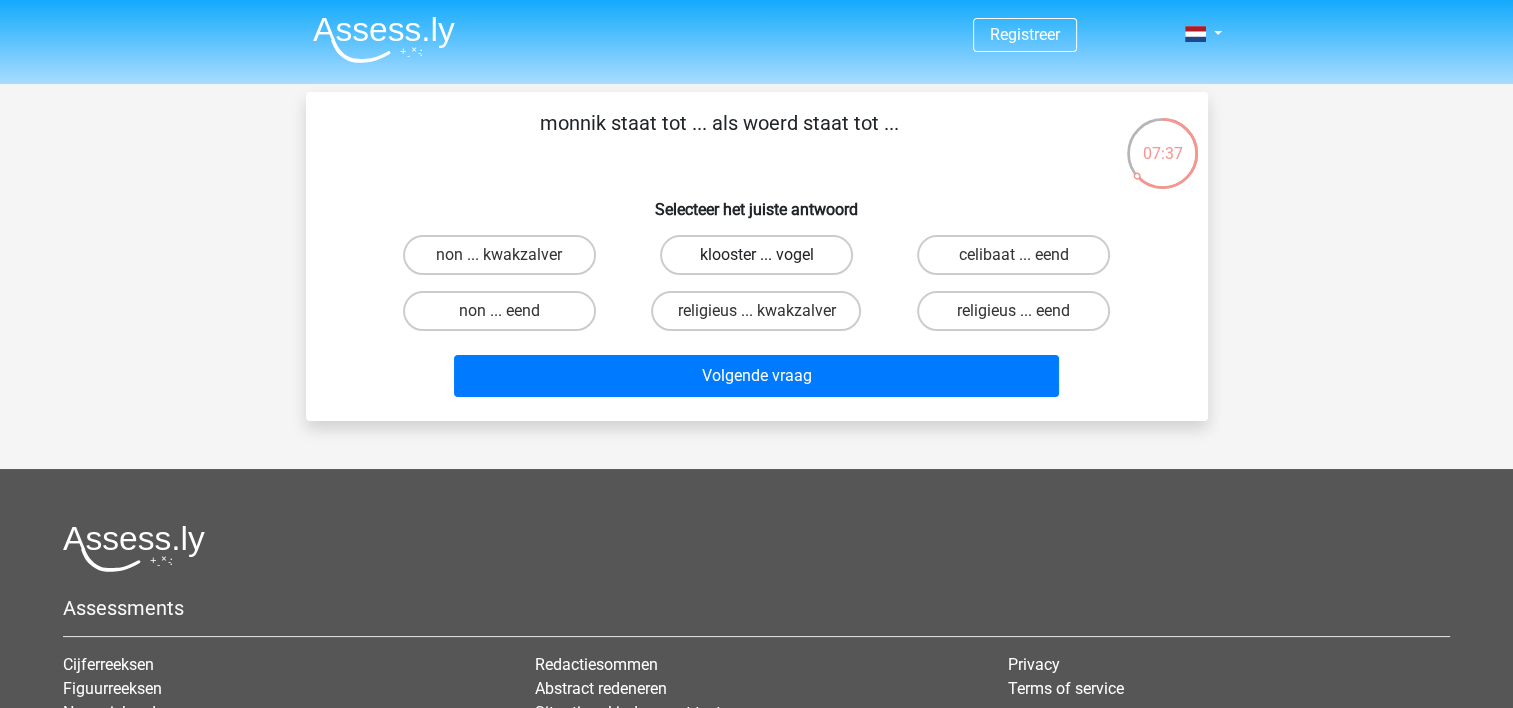 click on "klooster ... vogel" at bounding box center [756, 255] 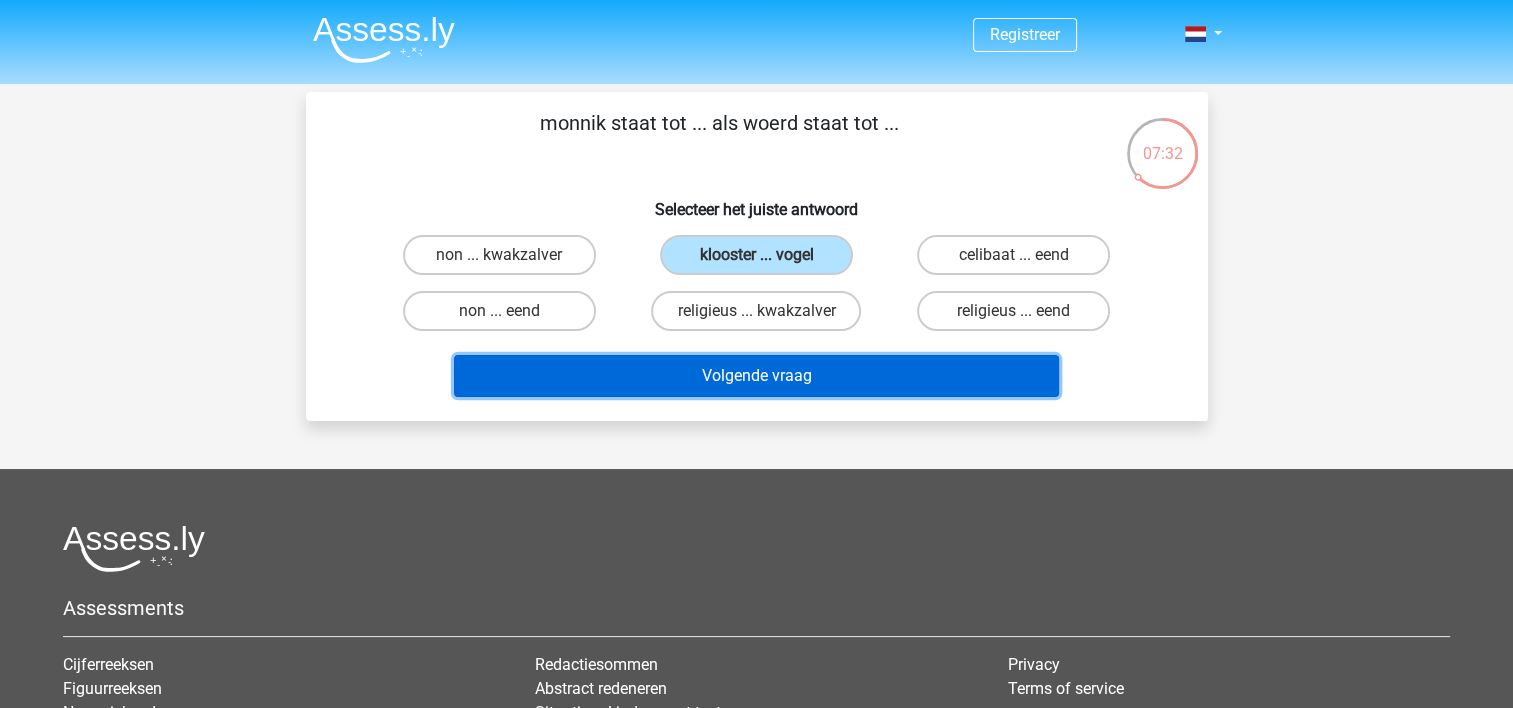 click on "Volgende vraag" at bounding box center (756, 376) 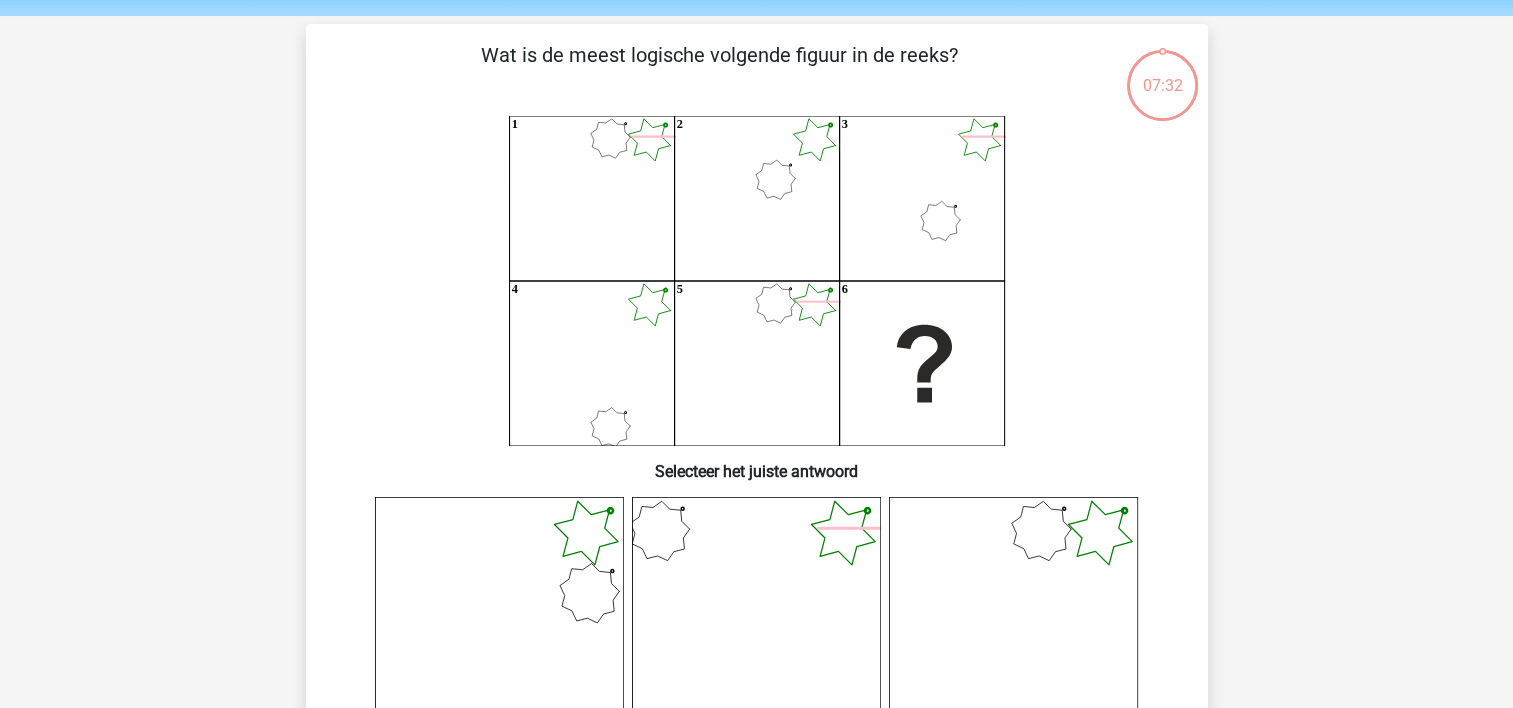 scroll, scrollTop: 92, scrollLeft: 0, axis: vertical 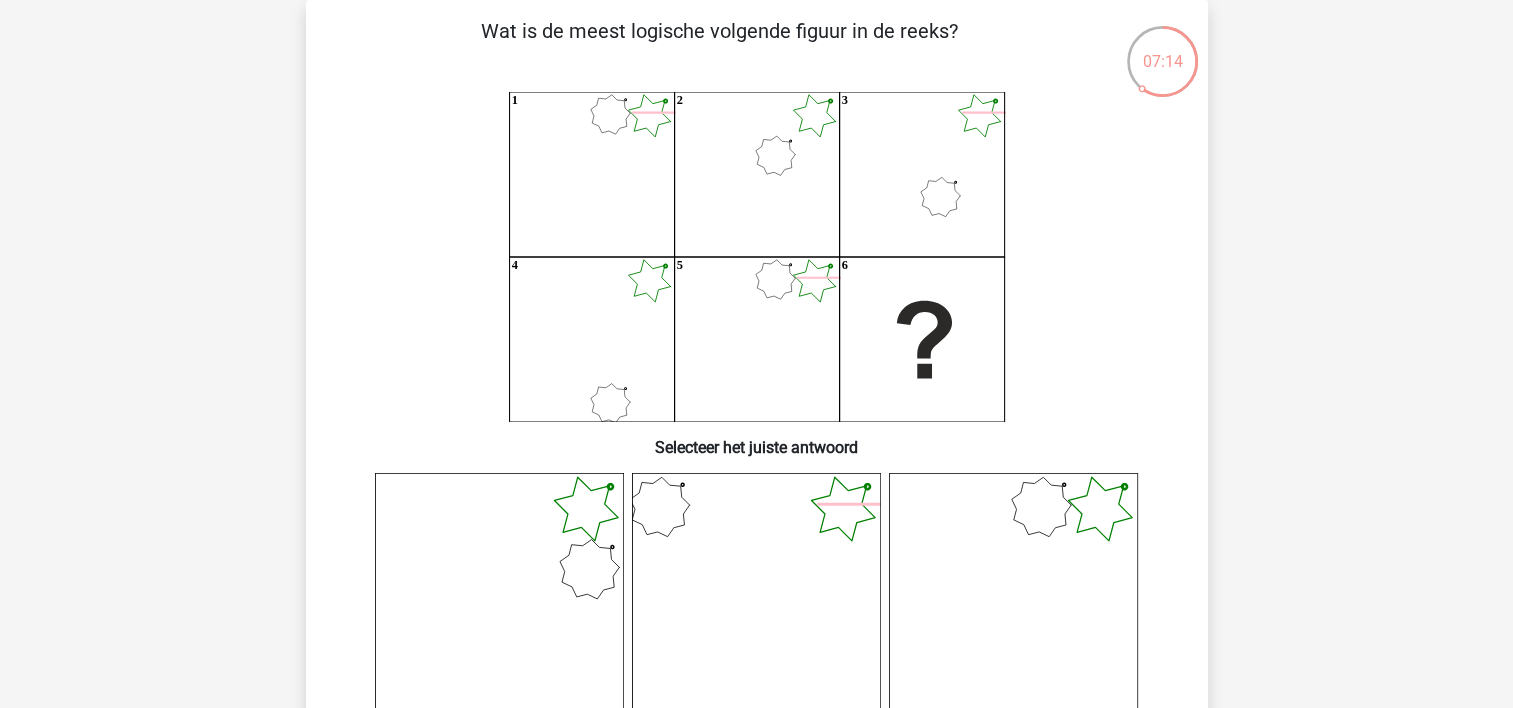 click on "1
2
3
4
5
6" 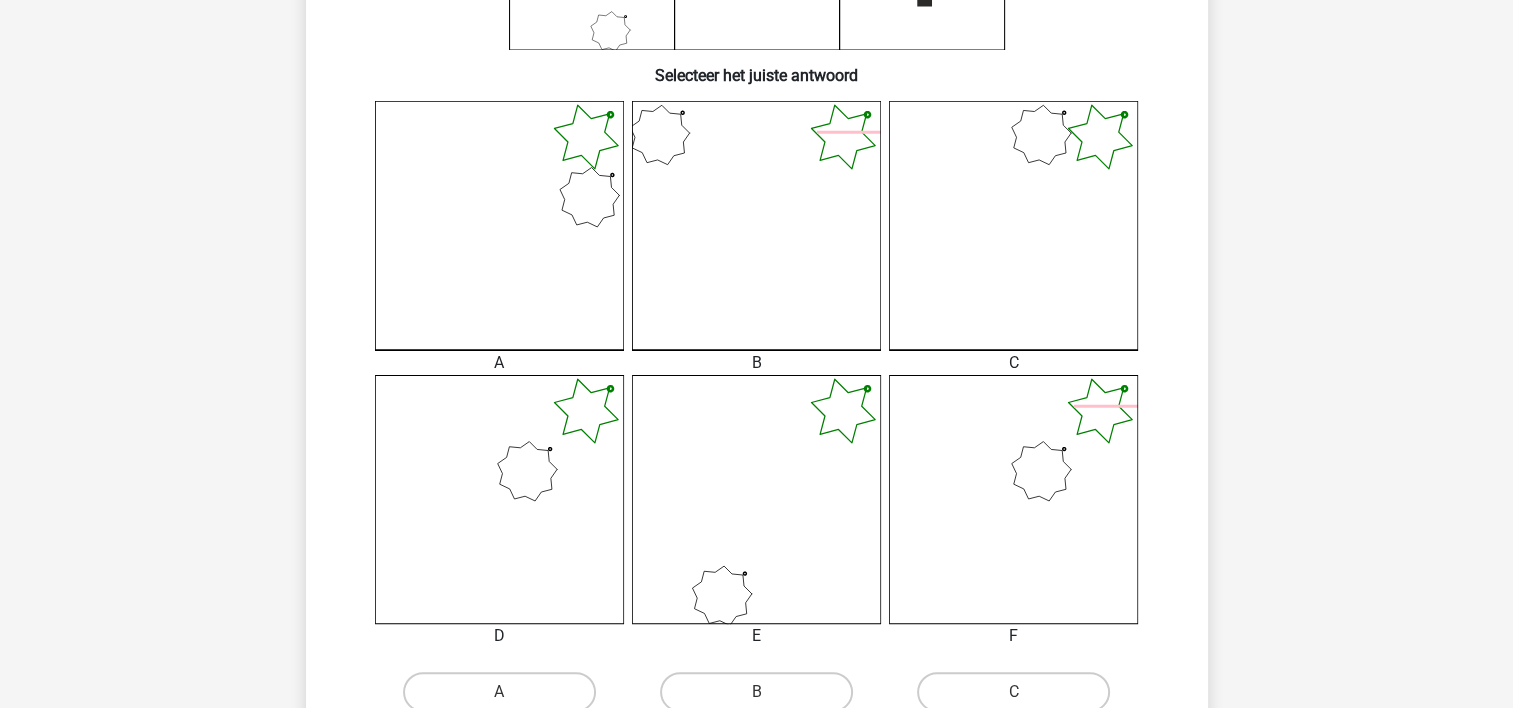 scroll, scrollTop: 465, scrollLeft: 0, axis: vertical 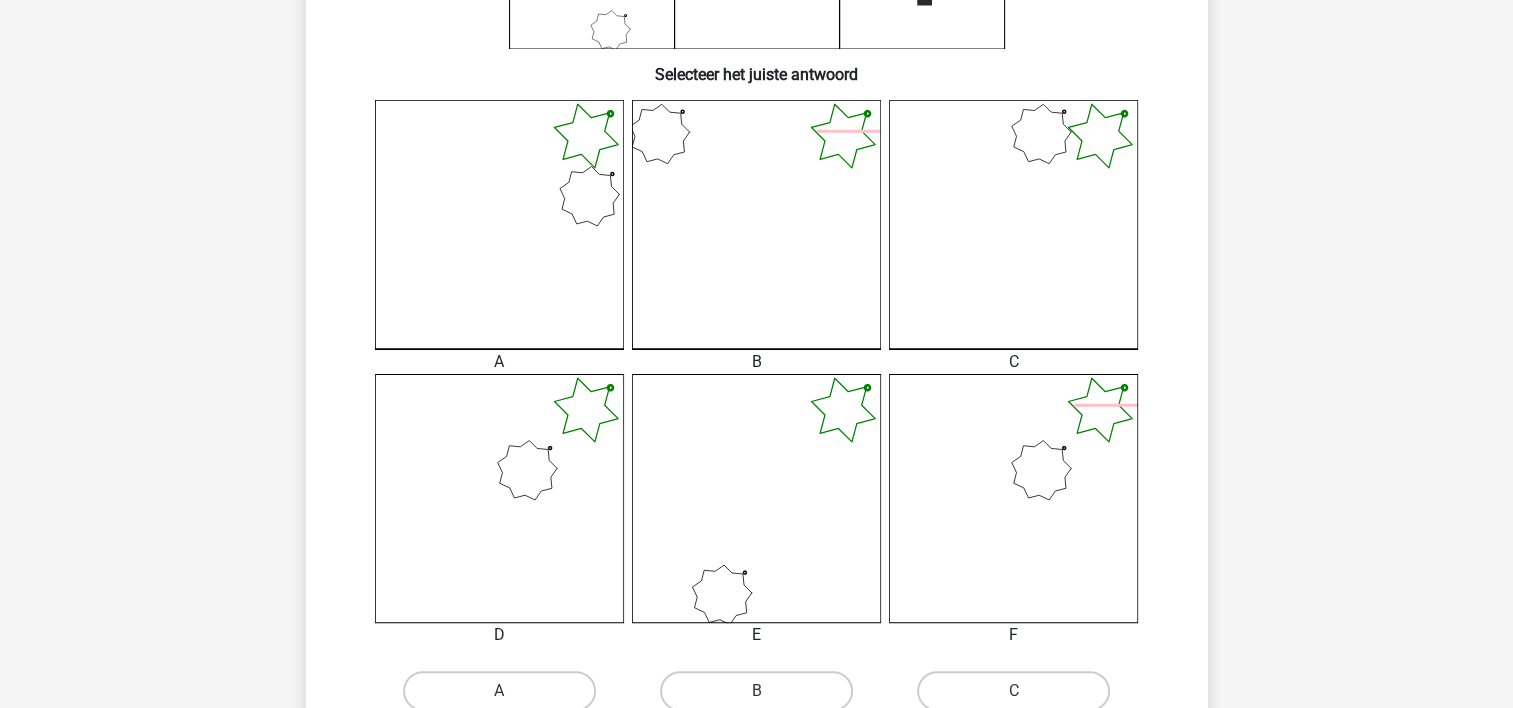 click 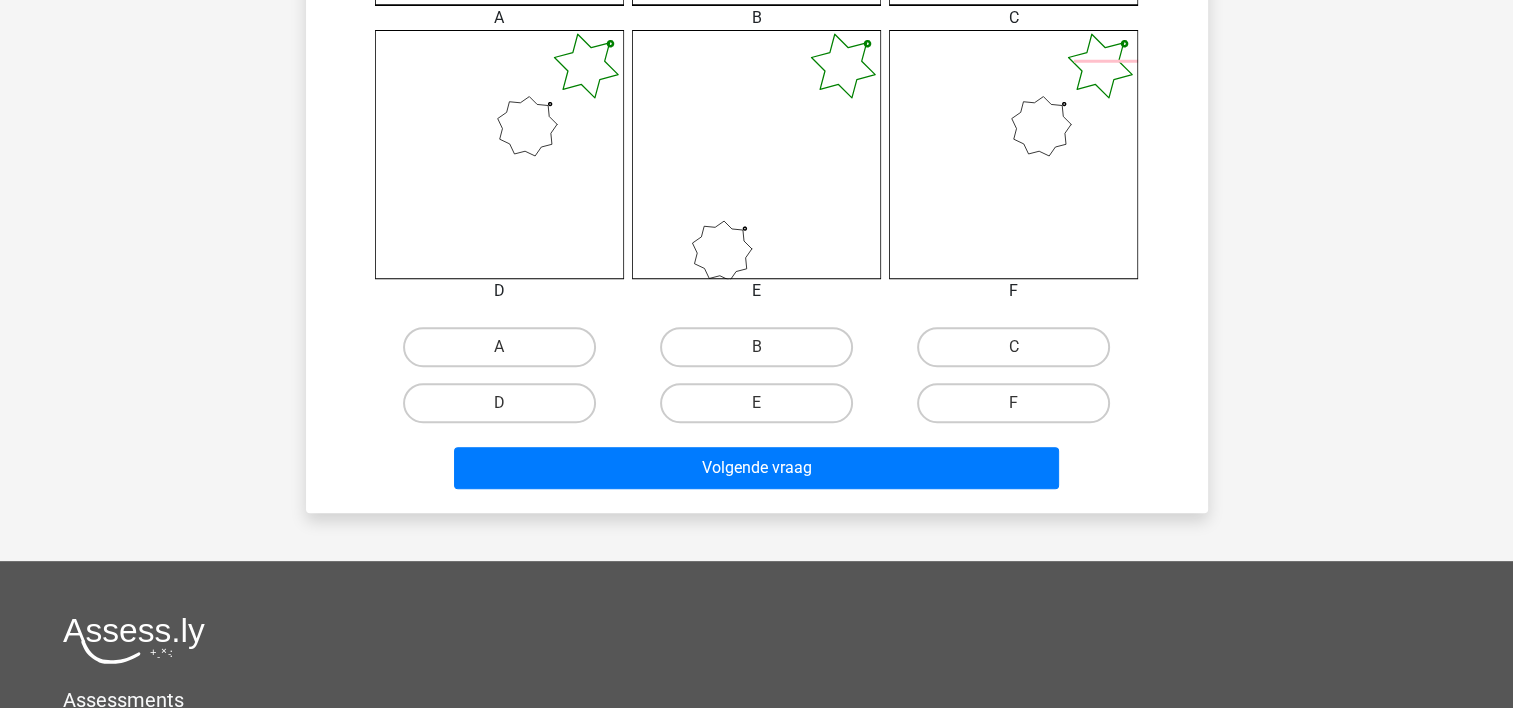 scroll, scrollTop: 810, scrollLeft: 0, axis: vertical 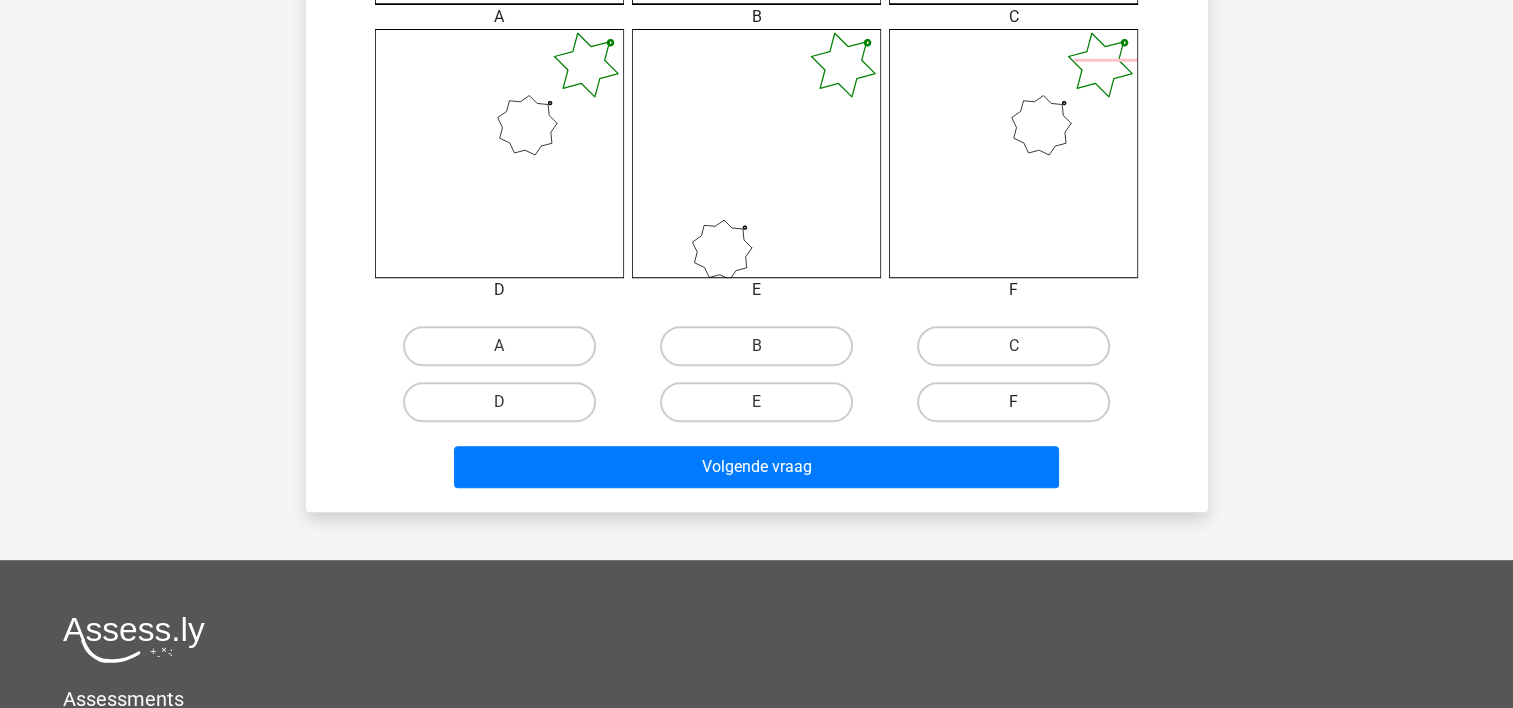 click on "F" at bounding box center [1013, 402] 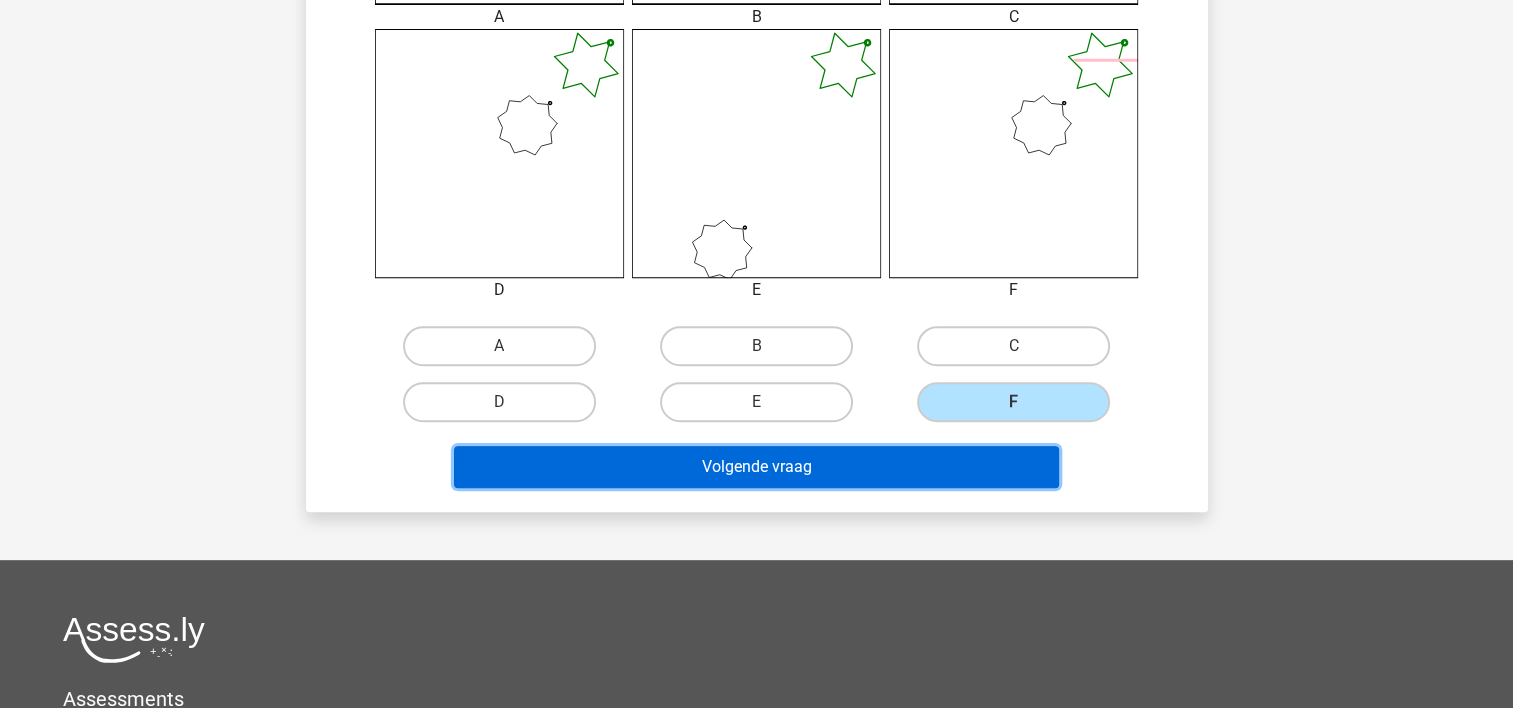 click on "Volgende vraag" at bounding box center (756, 467) 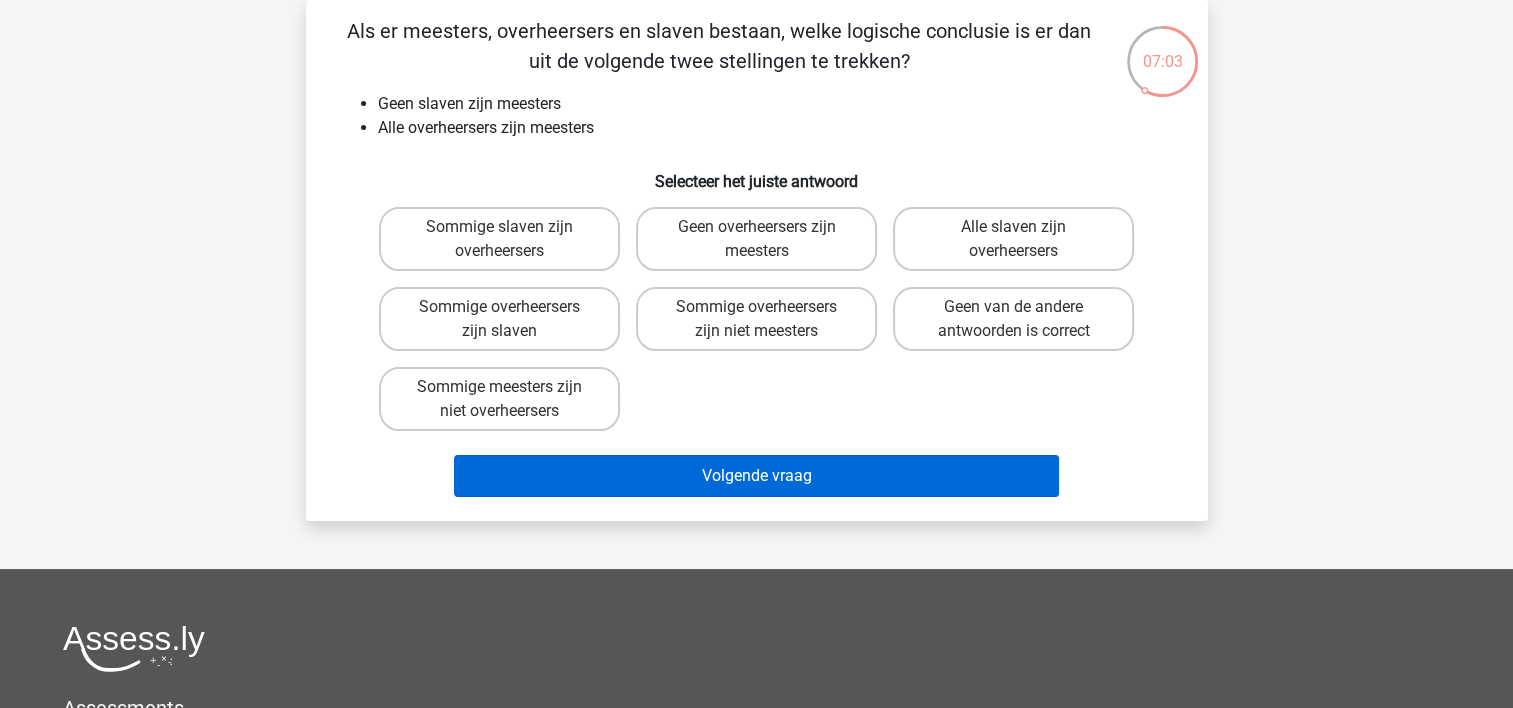 scroll, scrollTop: 0, scrollLeft: 0, axis: both 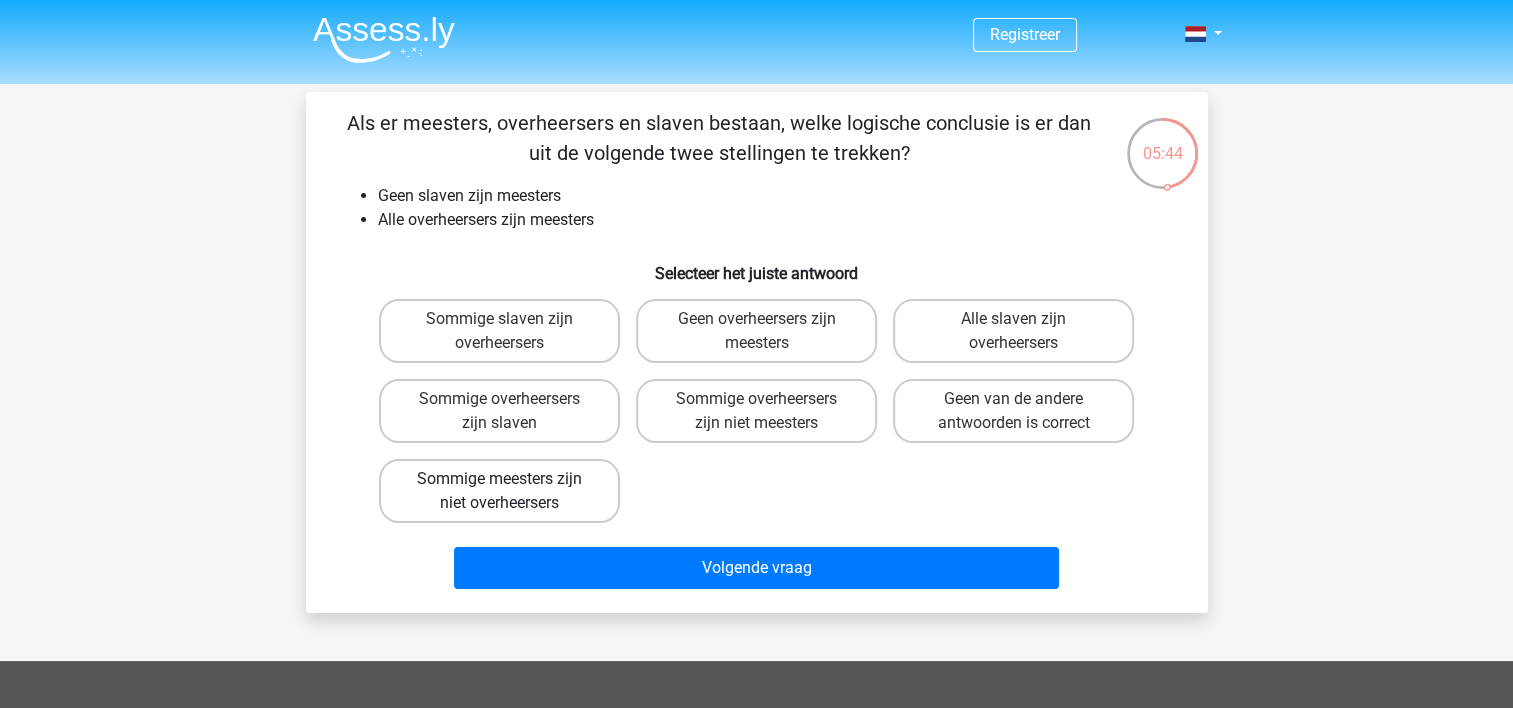 click on "Sommige meesters zijn niet overheersers" at bounding box center (499, 491) 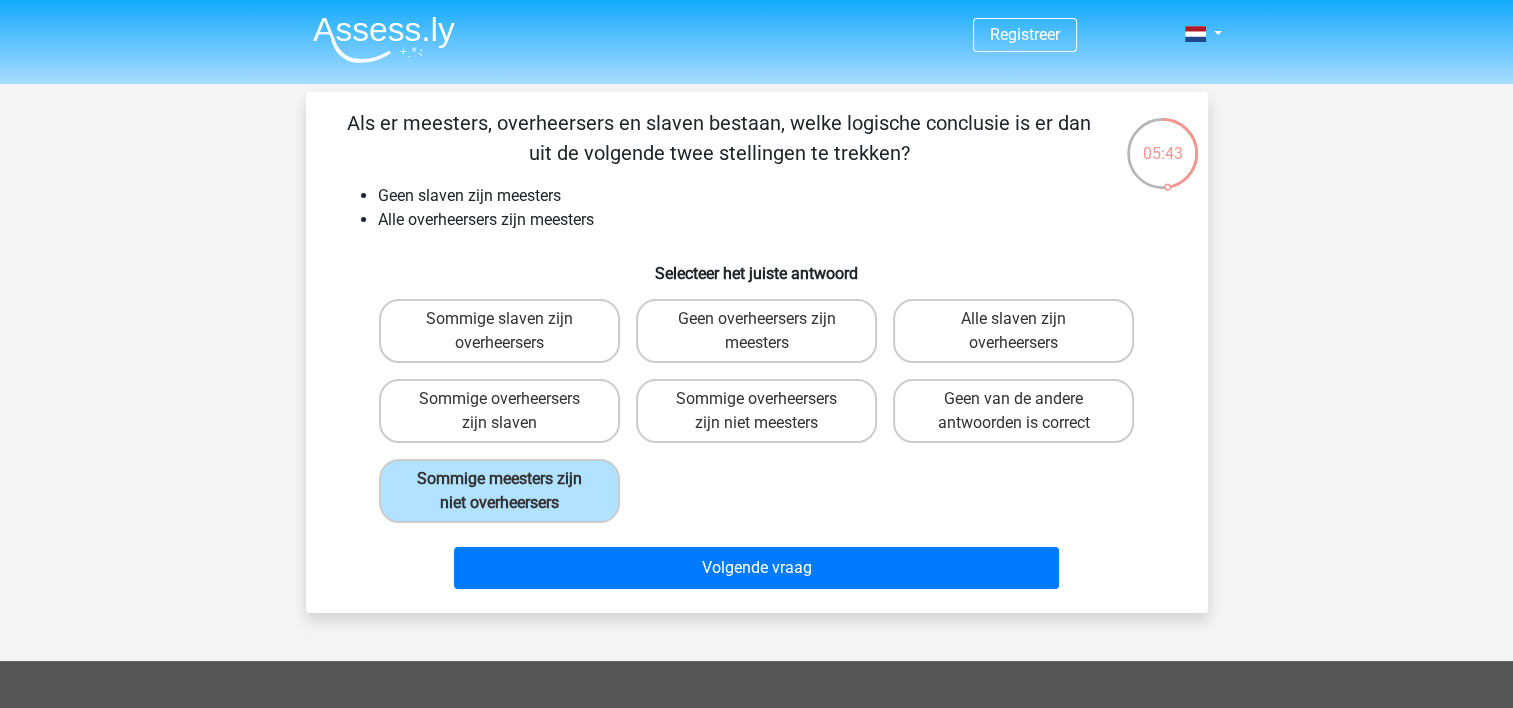 click on "Volgende vraag" at bounding box center [757, 564] 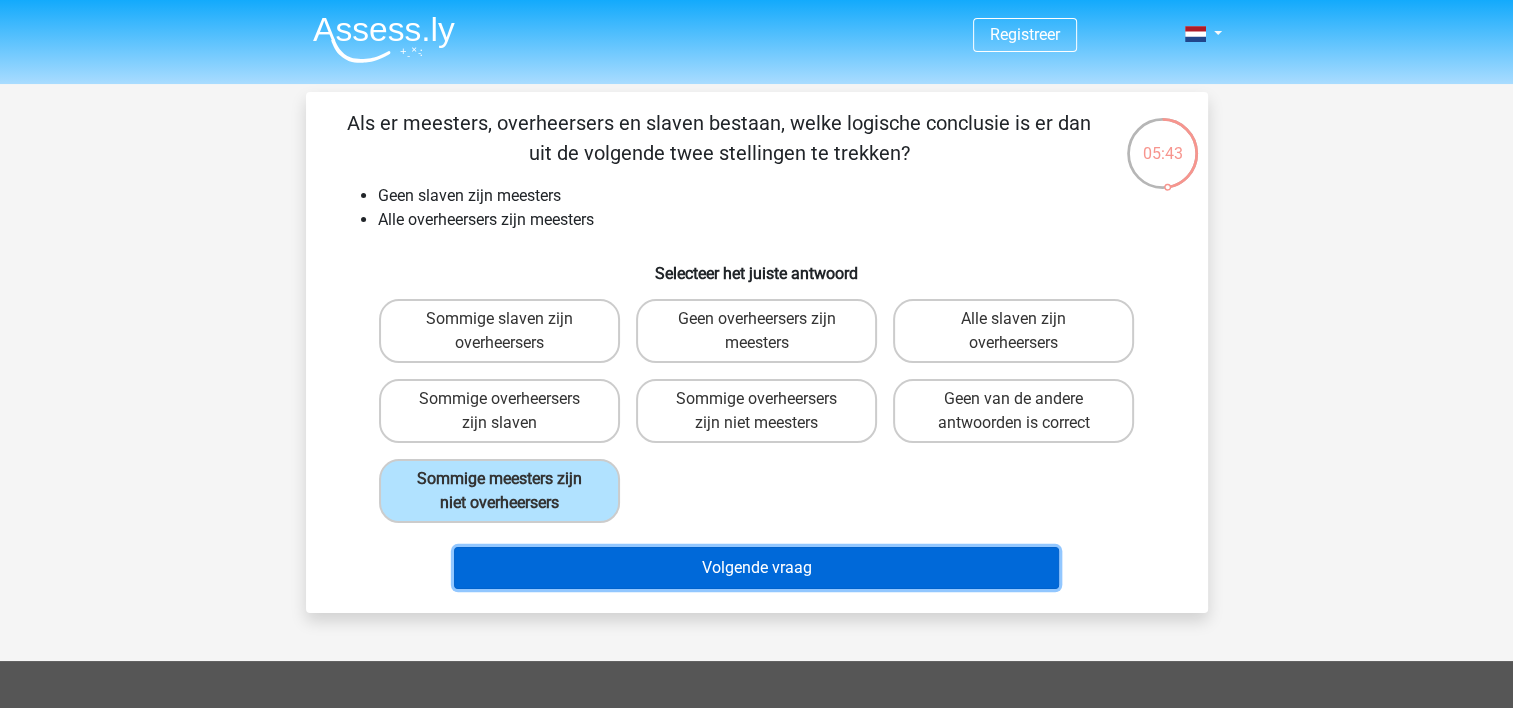 click on "Volgende vraag" at bounding box center [756, 568] 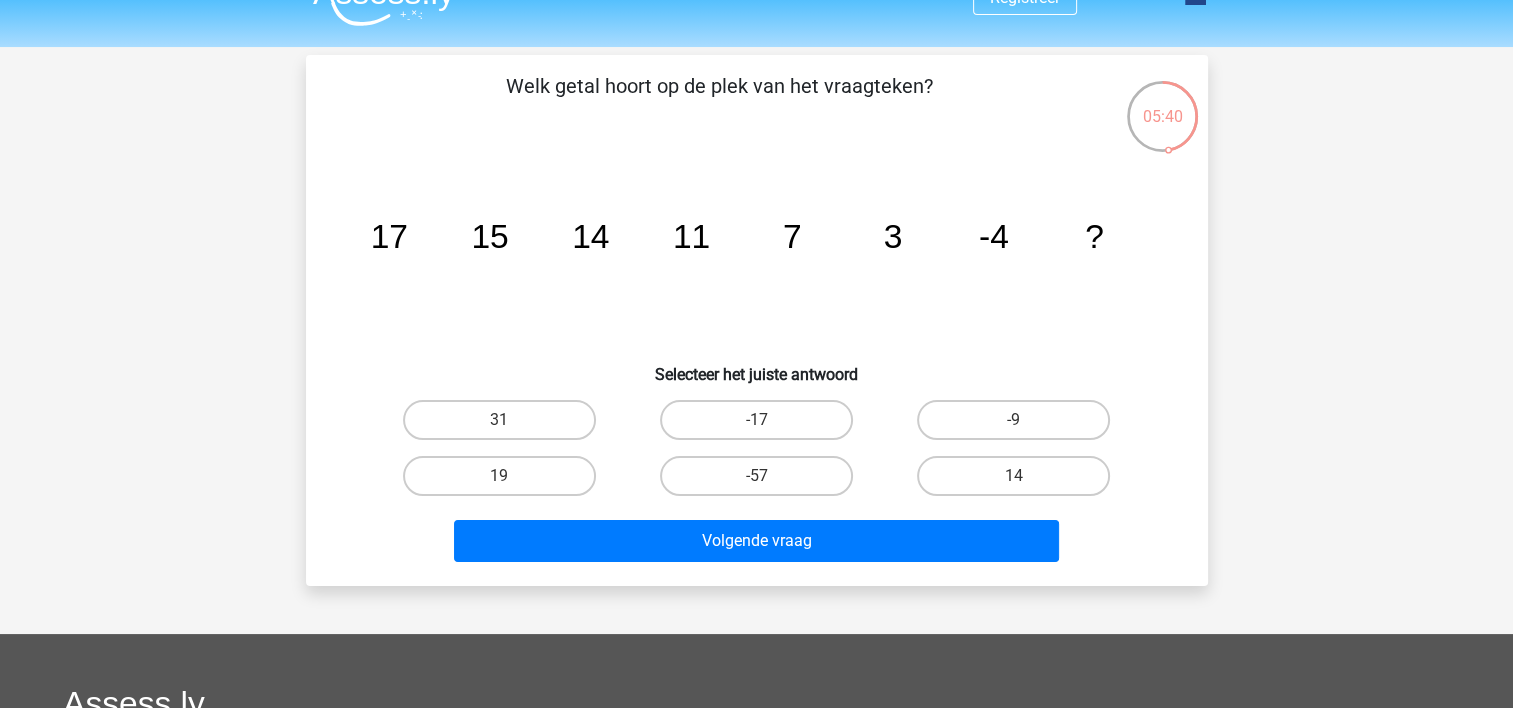 scroll, scrollTop: 36, scrollLeft: 0, axis: vertical 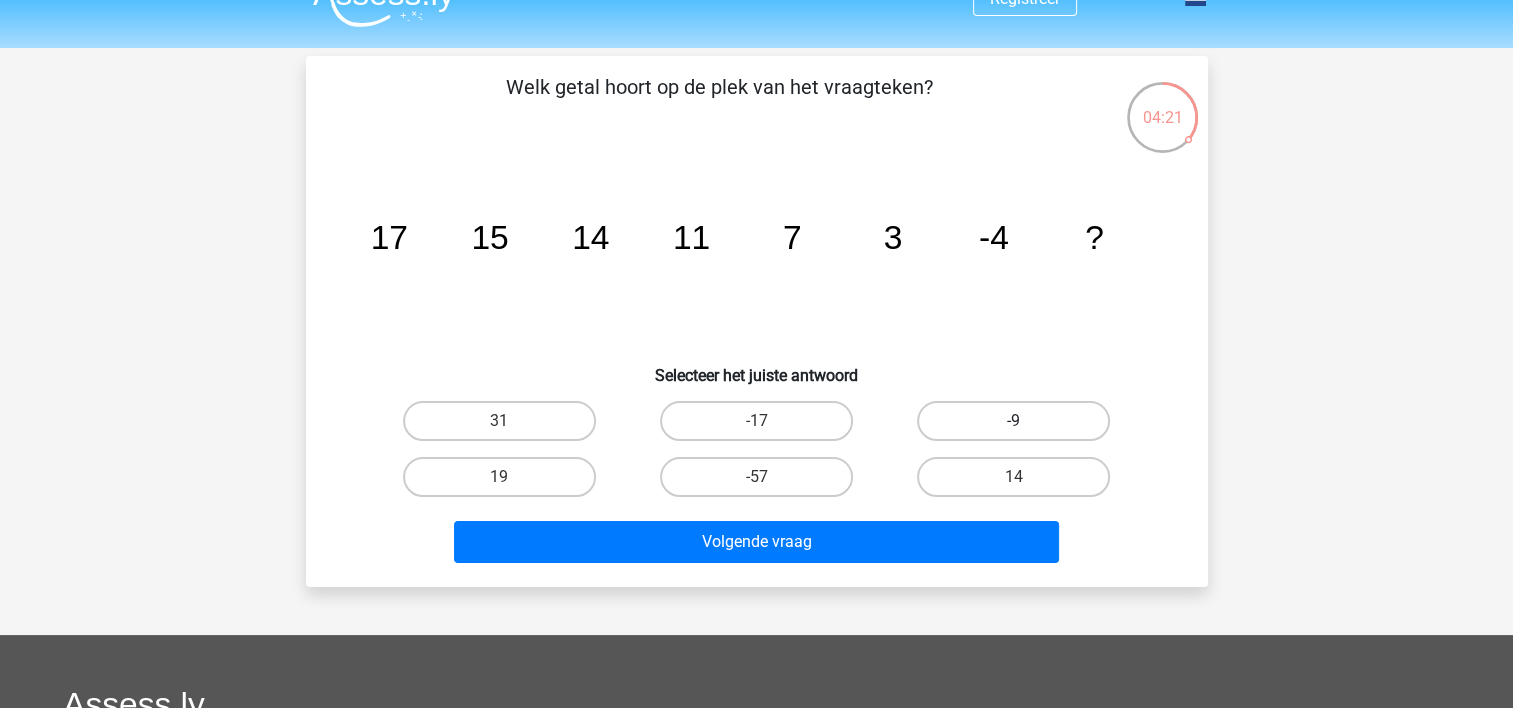 click on "-9" at bounding box center (1013, 421) 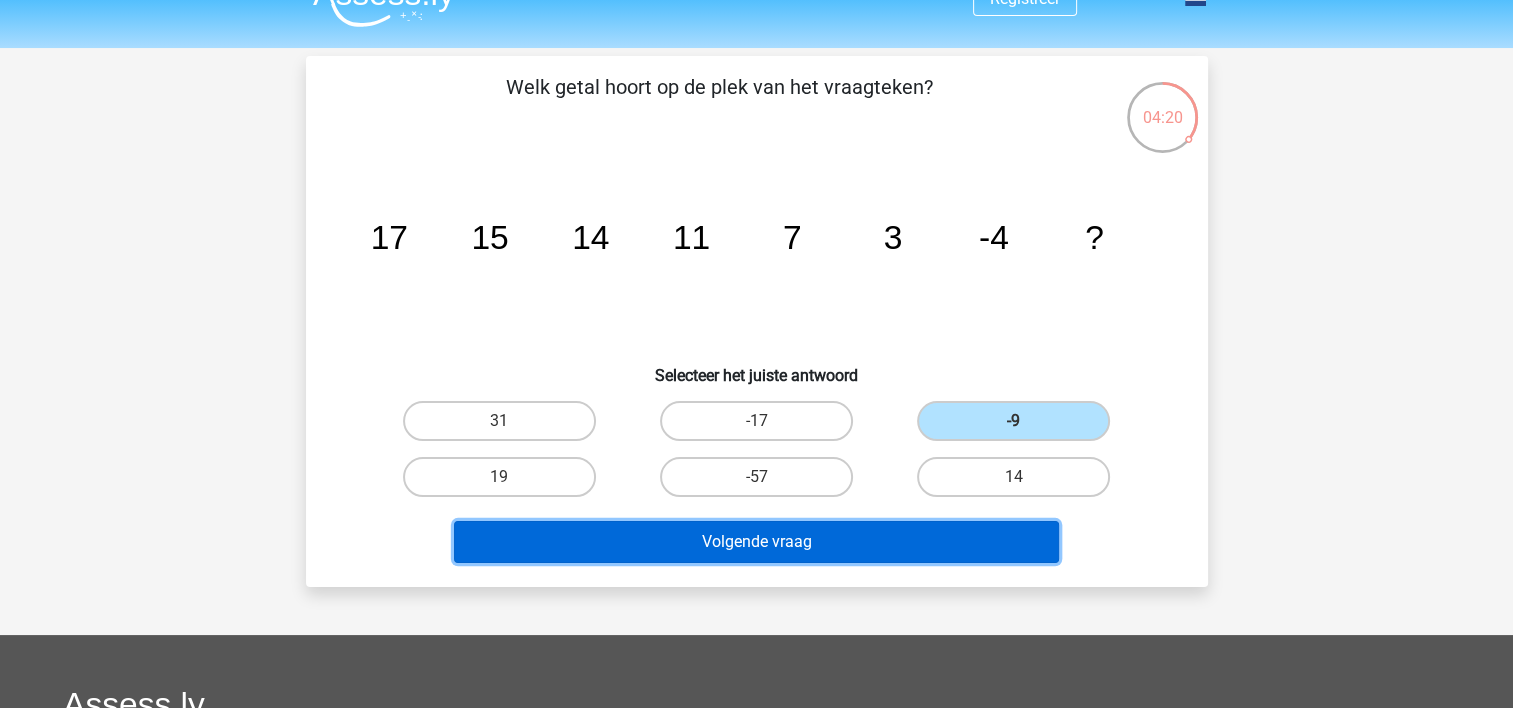 click on "Volgende vraag" at bounding box center (756, 542) 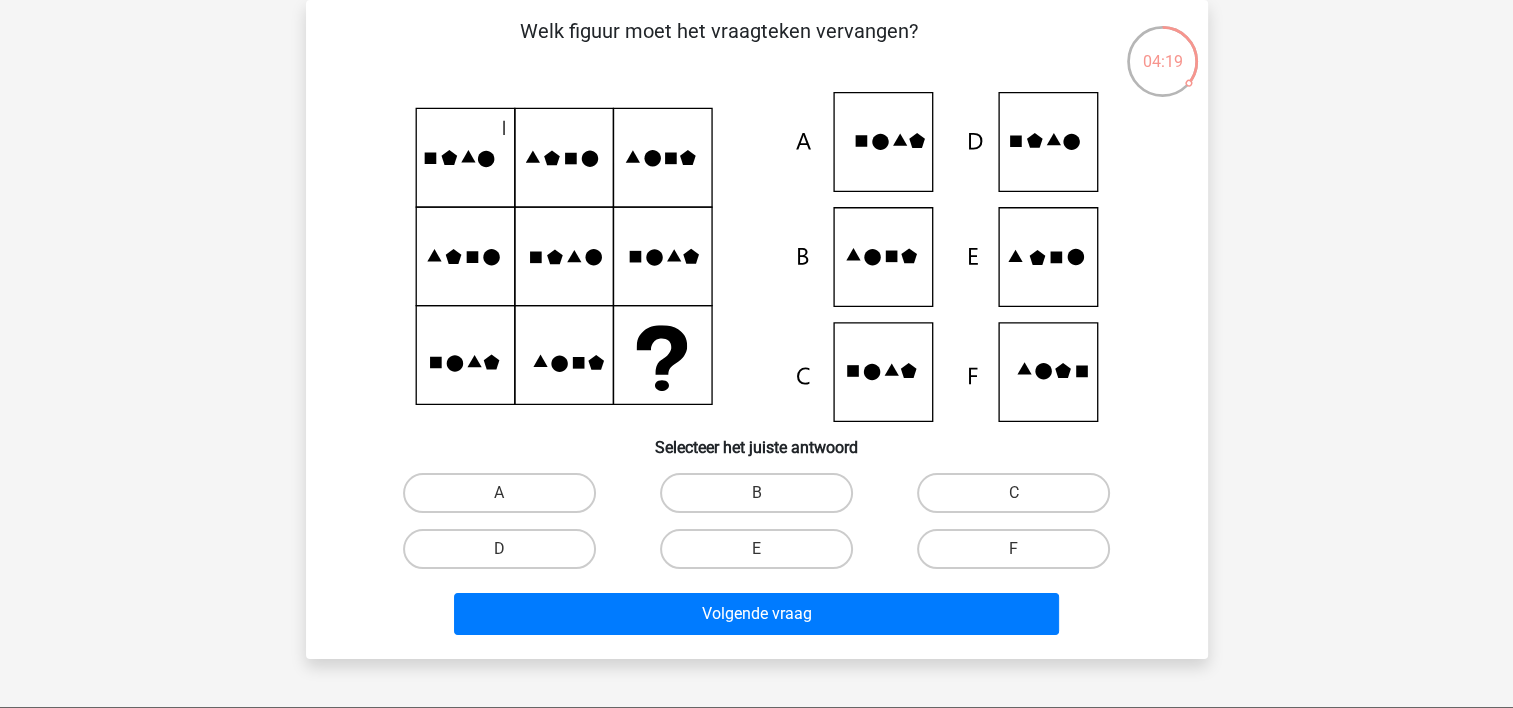 scroll, scrollTop: 0, scrollLeft: 0, axis: both 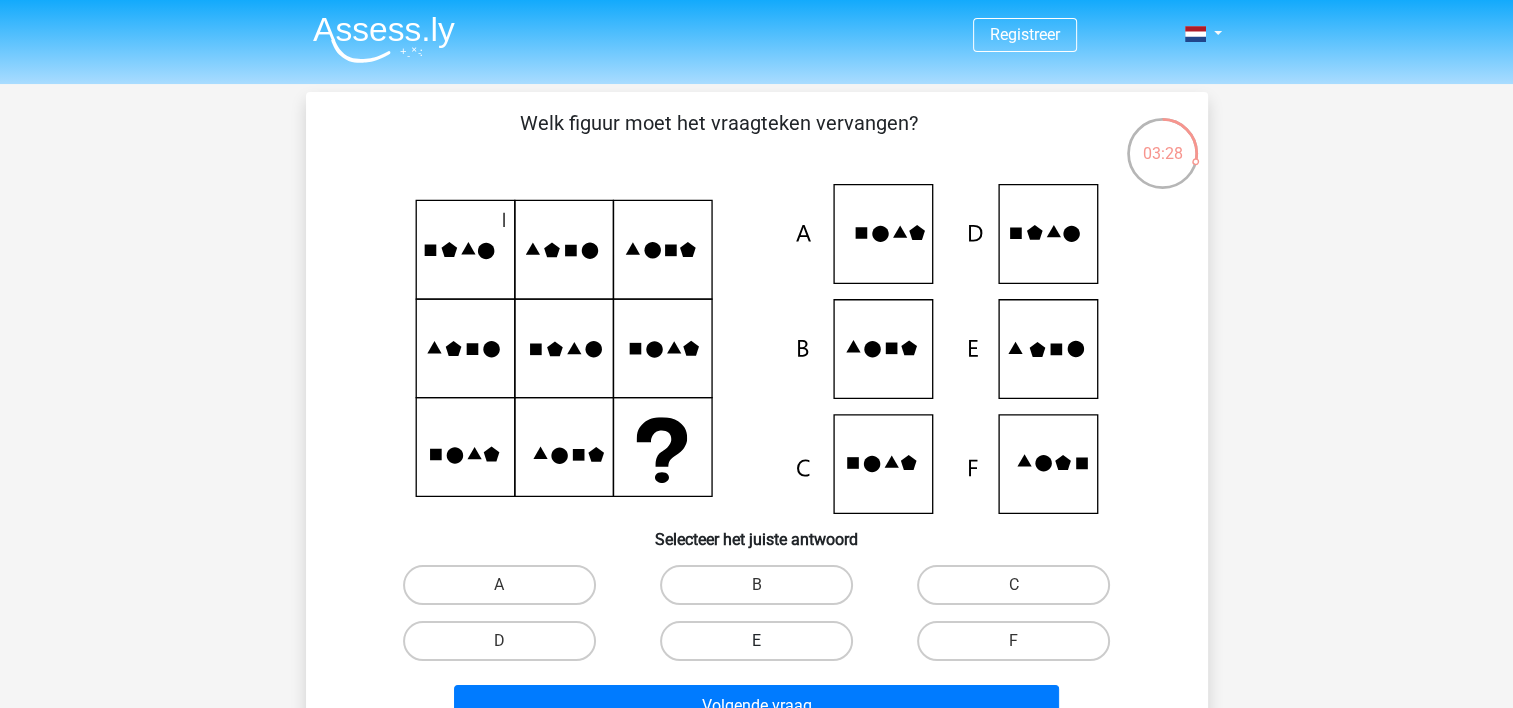 click on "E" at bounding box center (756, 641) 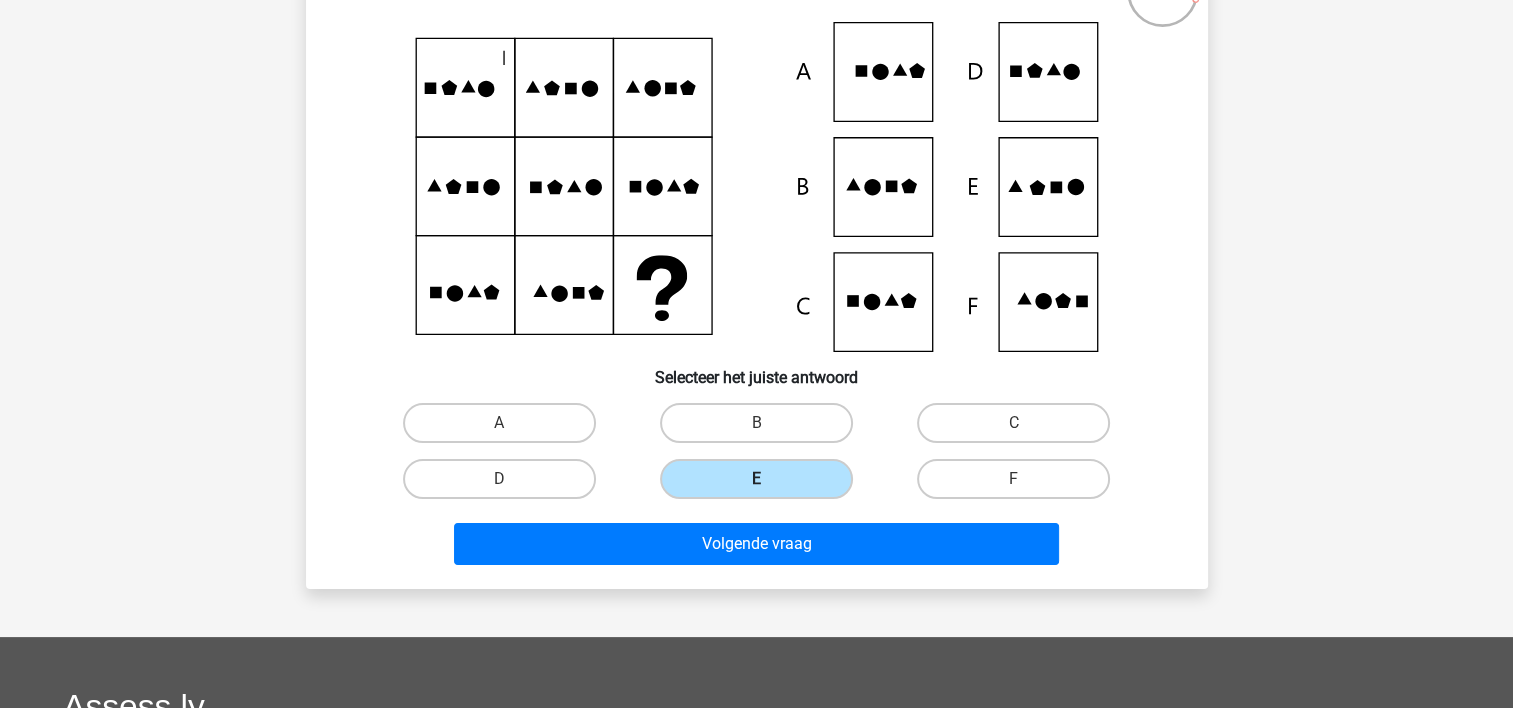 scroll, scrollTop: 164, scrollLeft: 0, axis: vertical 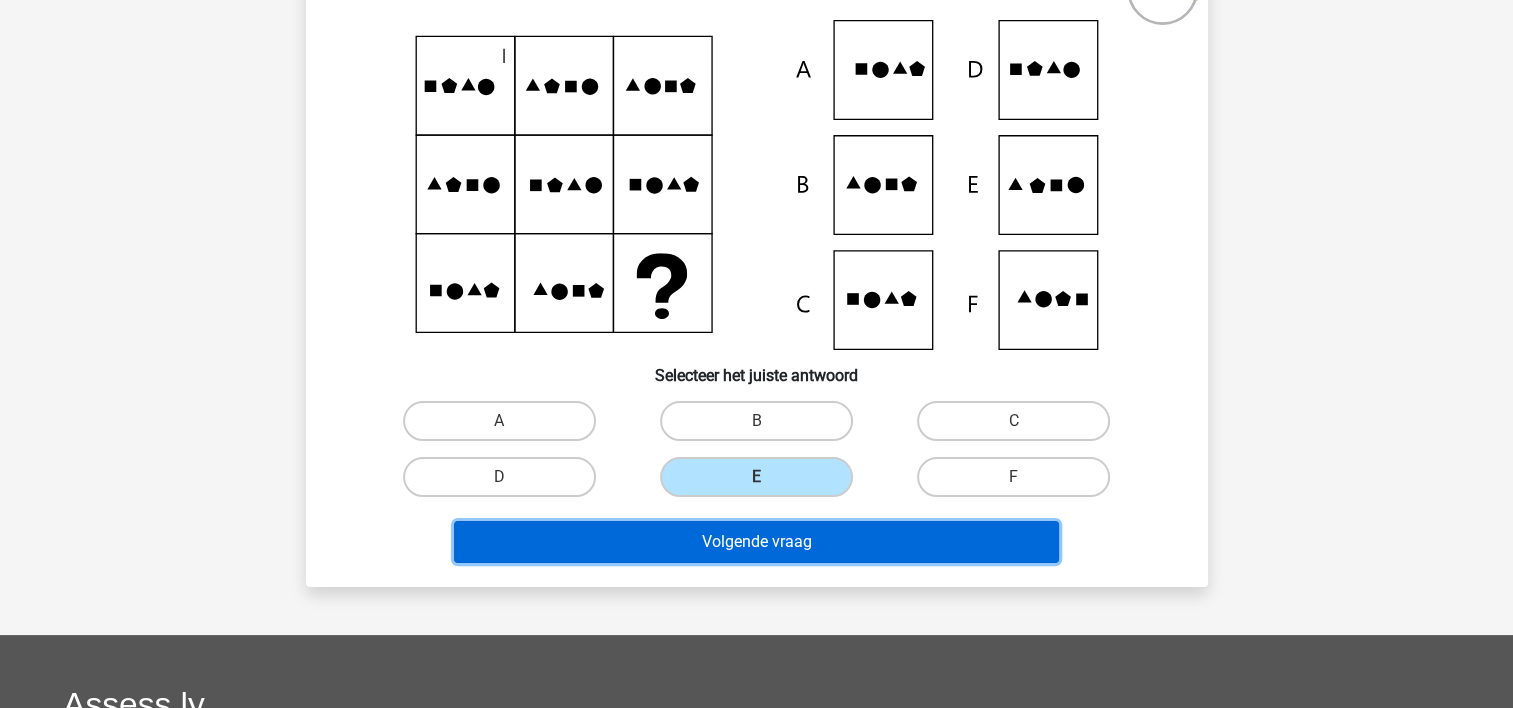 click on "Volgende vraag" at bounding box center [756, 542] 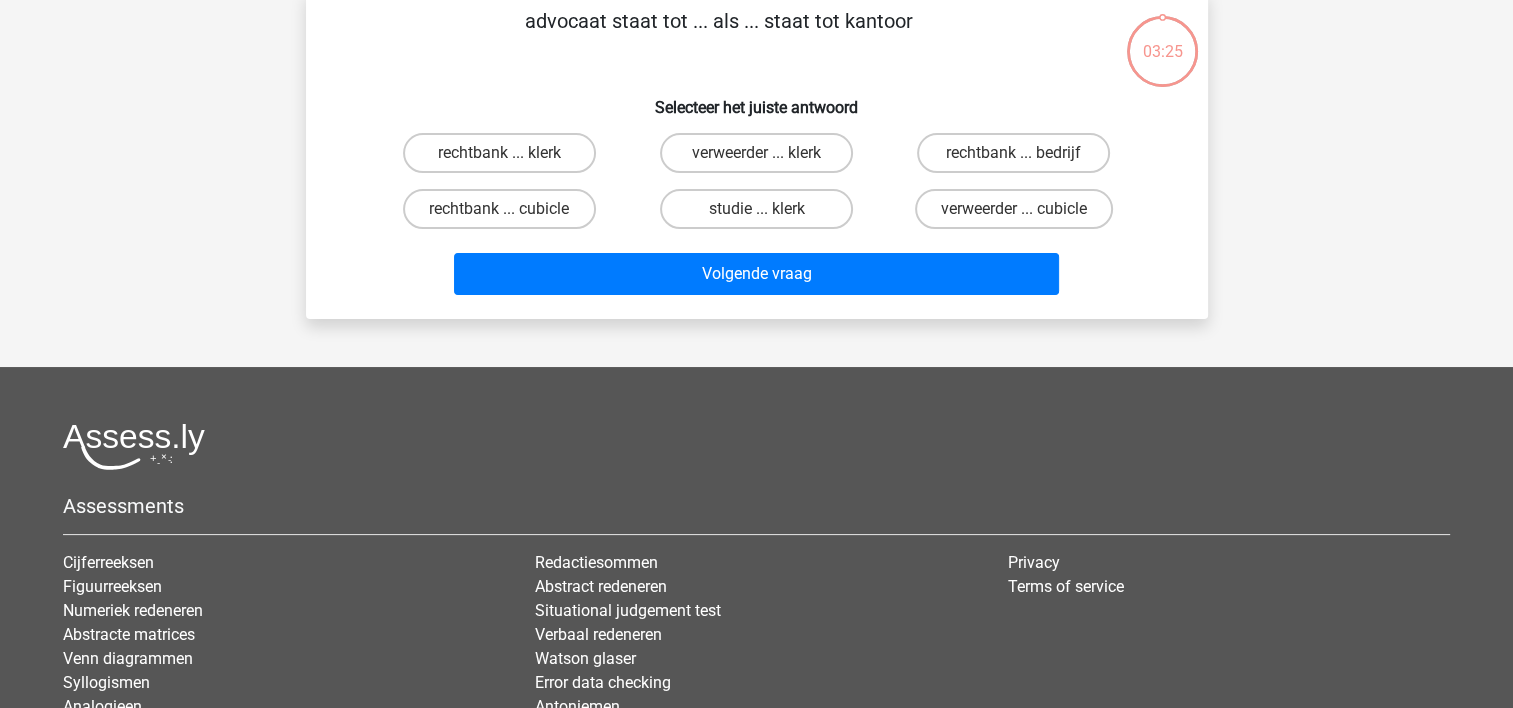 scroll, scrollTop: 92, scrollLeft: 0, axis: vertical 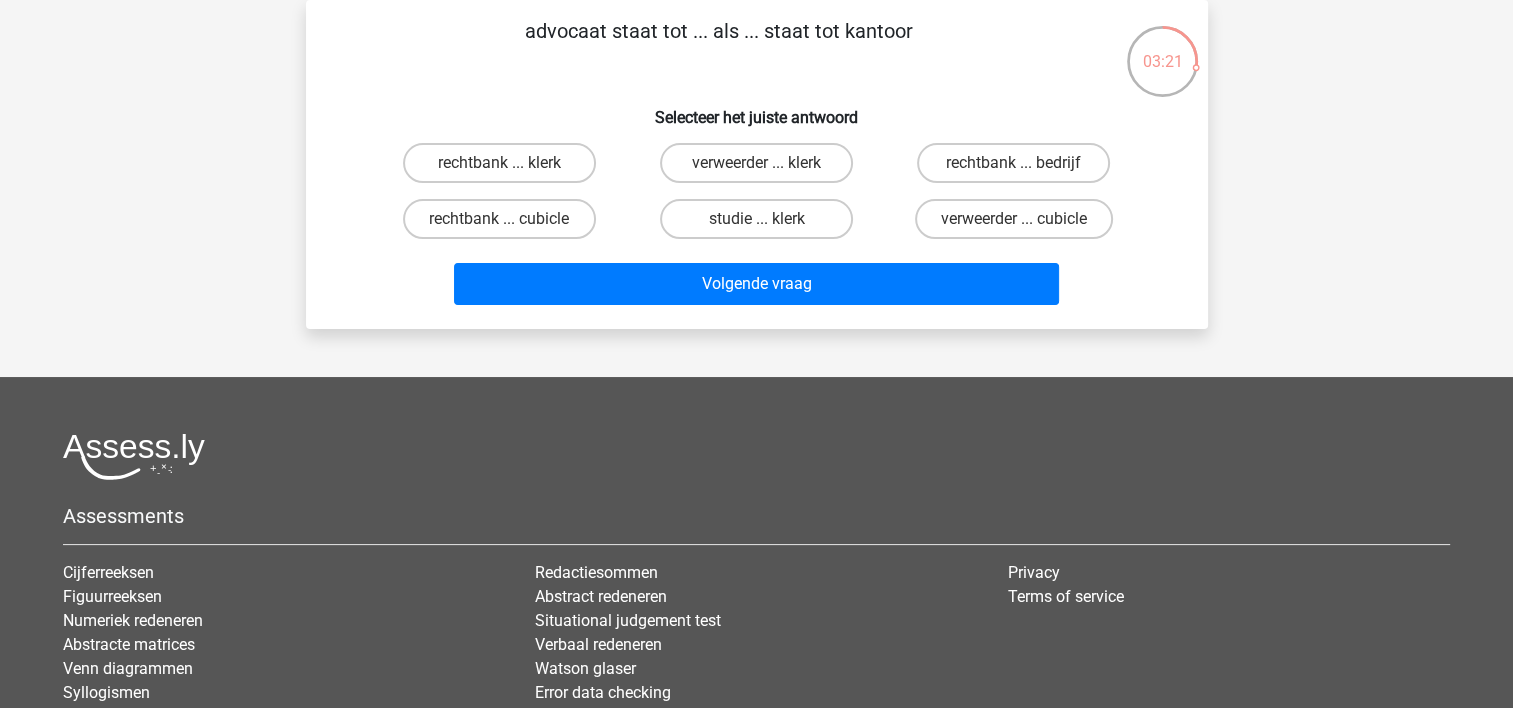 click on "Redactiesommen" at bounding box center (756, 573) 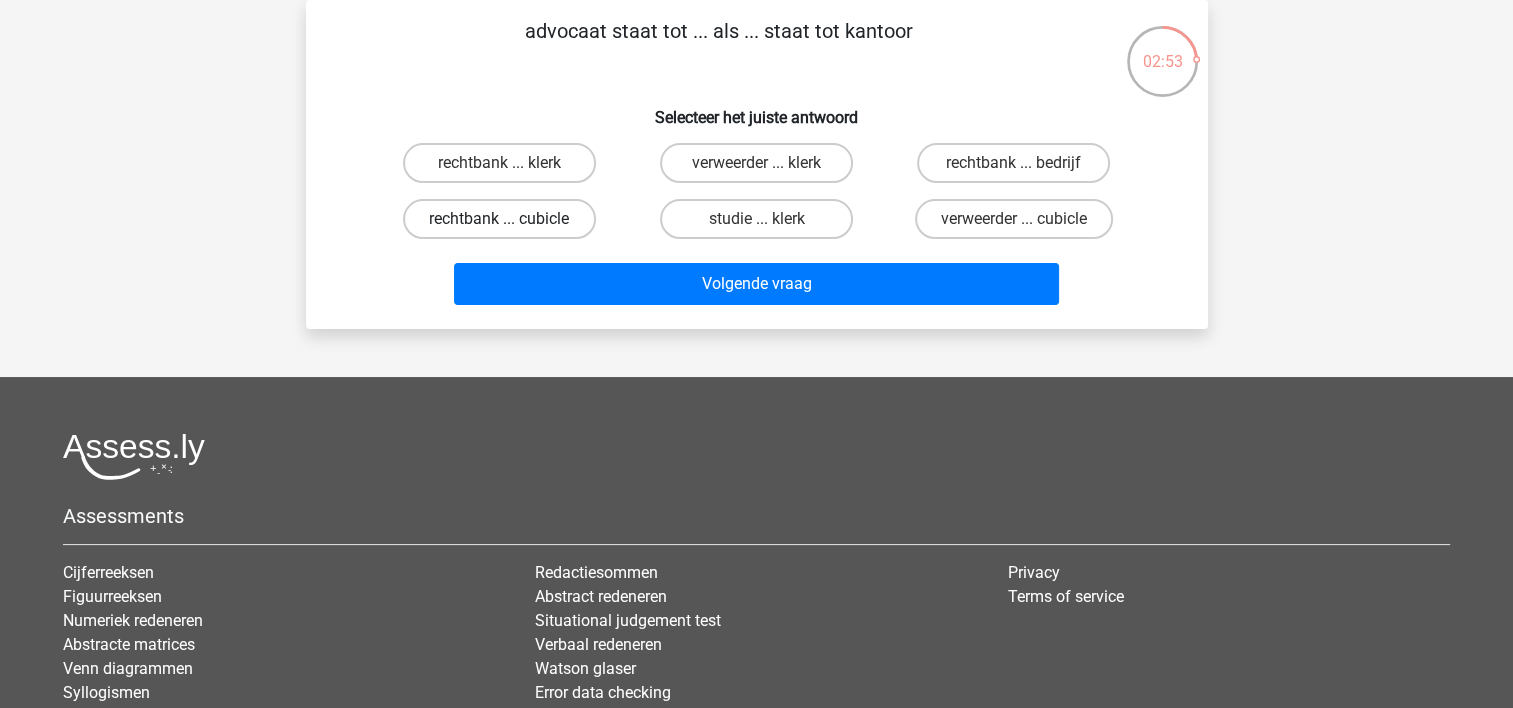 click on "rechtbank ... cubicle" at bounding box center (499, 219) 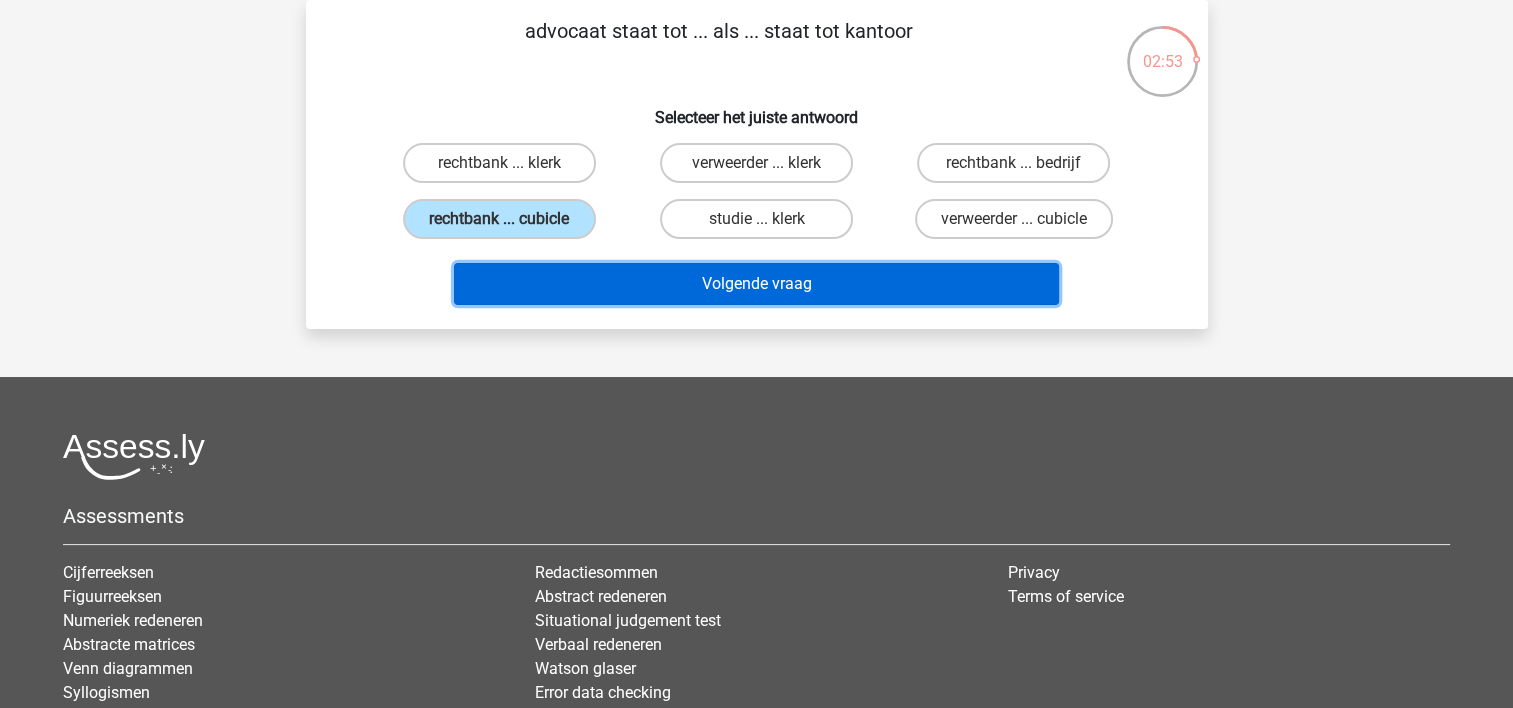click on "Volgende vraag" at bounding box center (756, 284) 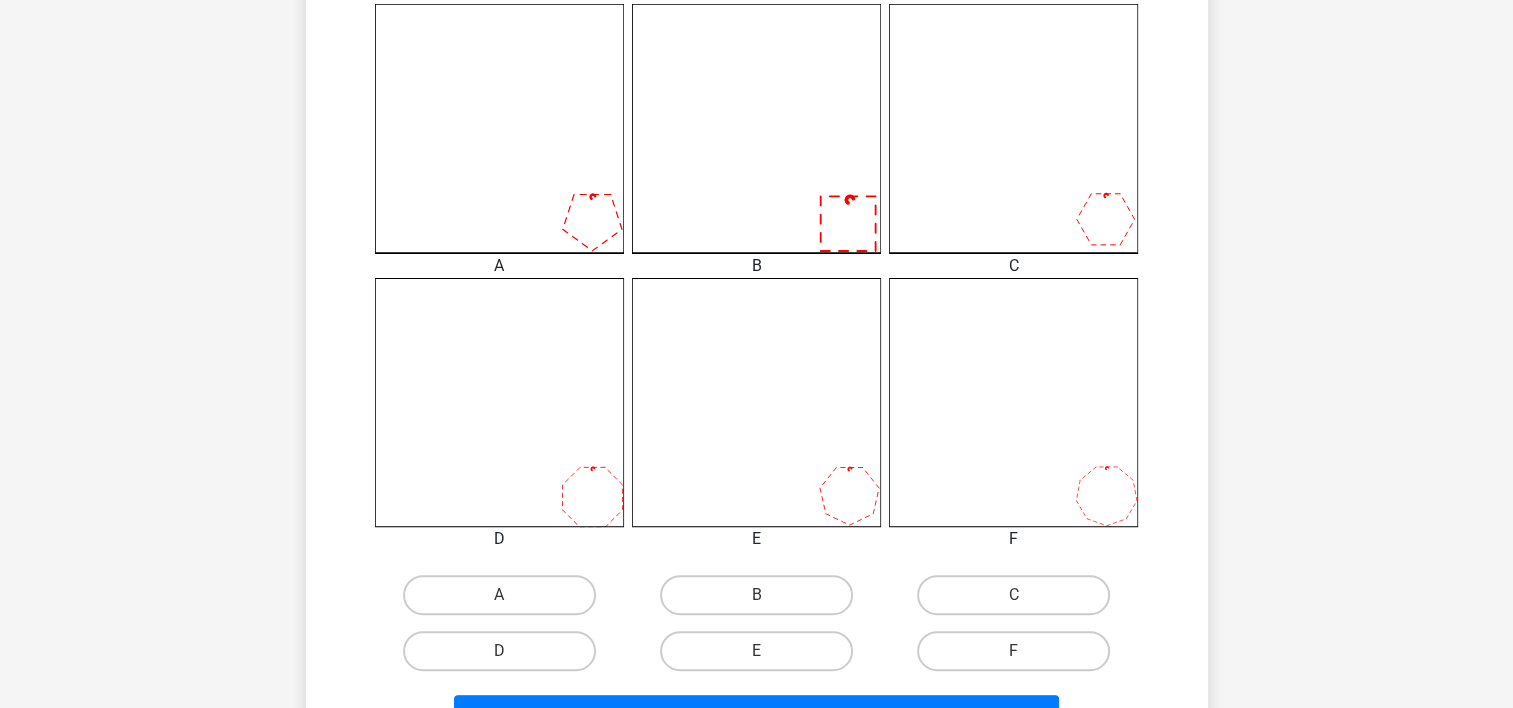 scroll, scrollTop: 610, scrollLeft: 0, axis: vertical 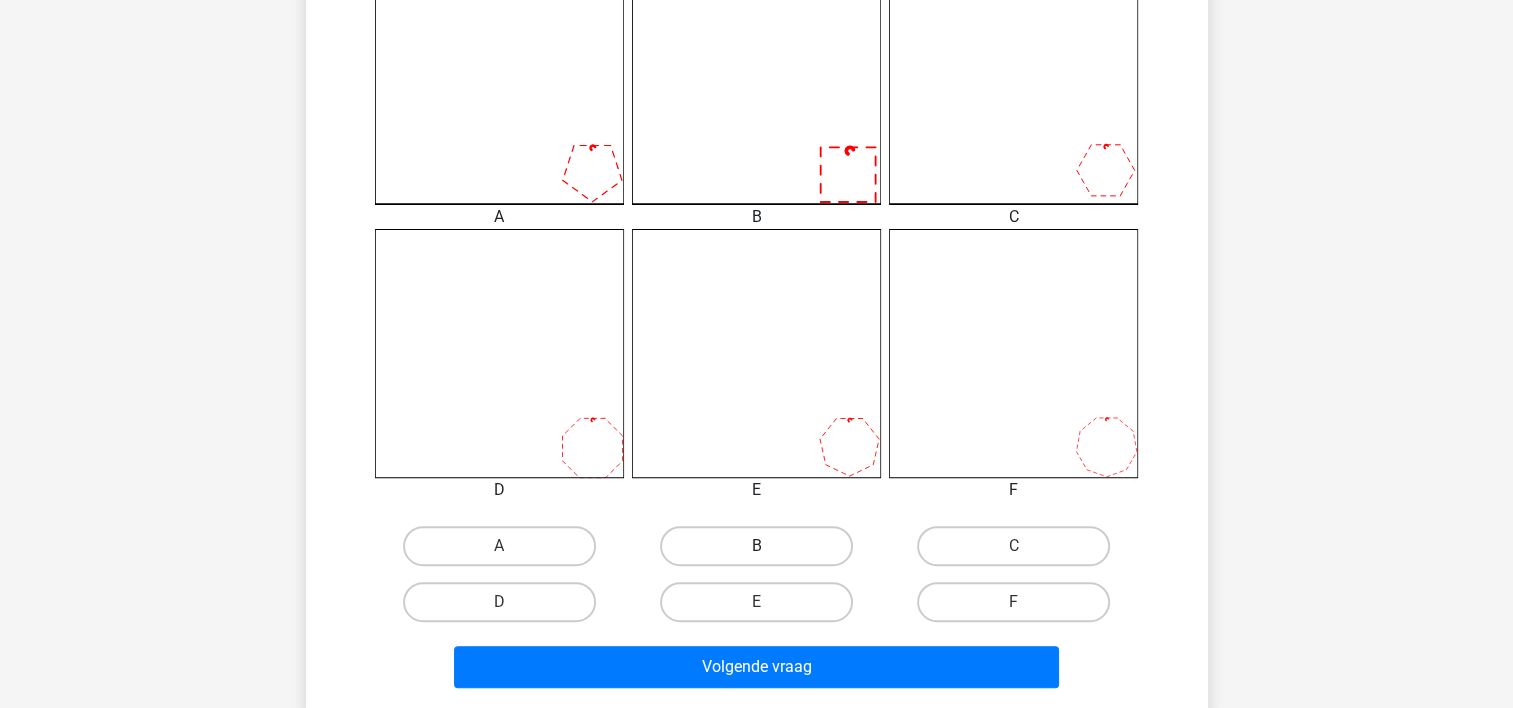 click on "B" at bounding box center (756, 546) 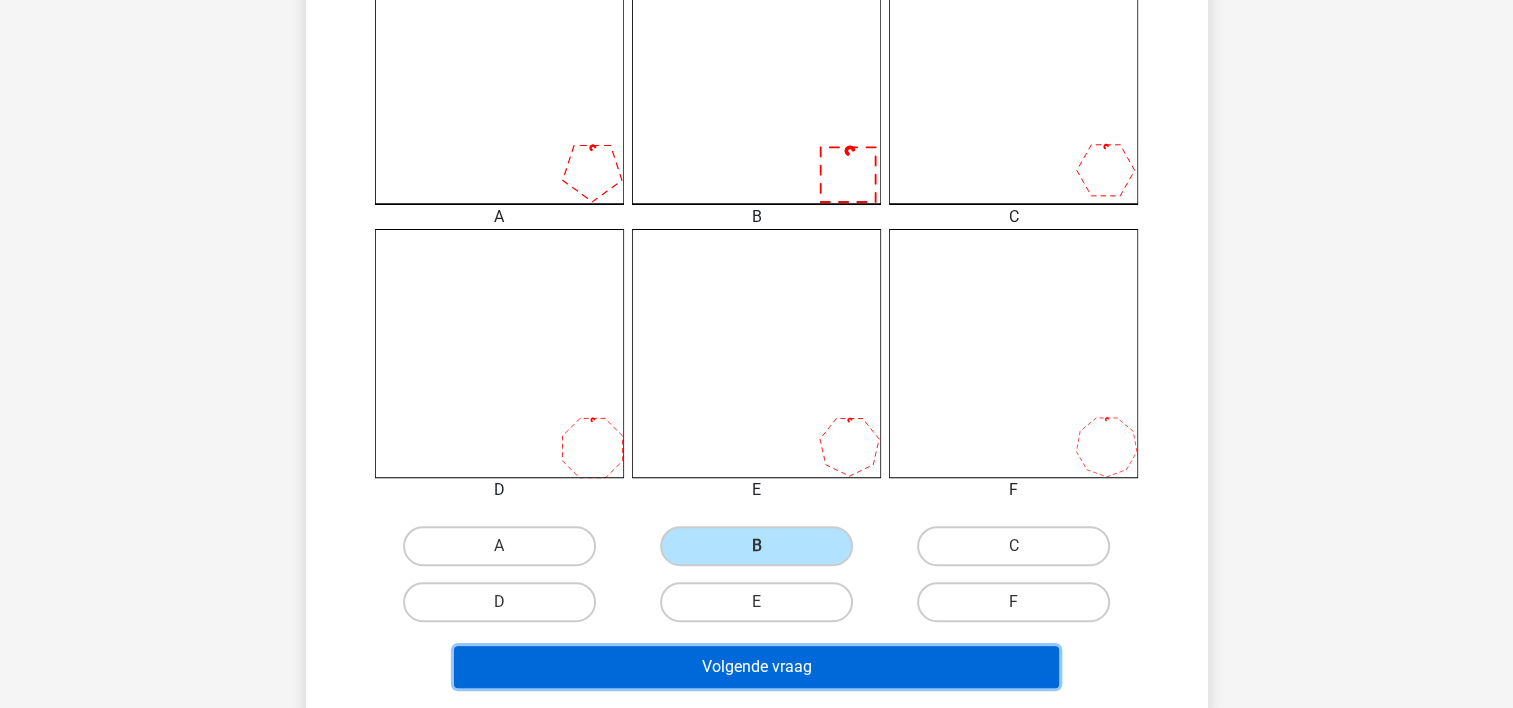click on "Volgende vraag" at bounding box center [756, 667] 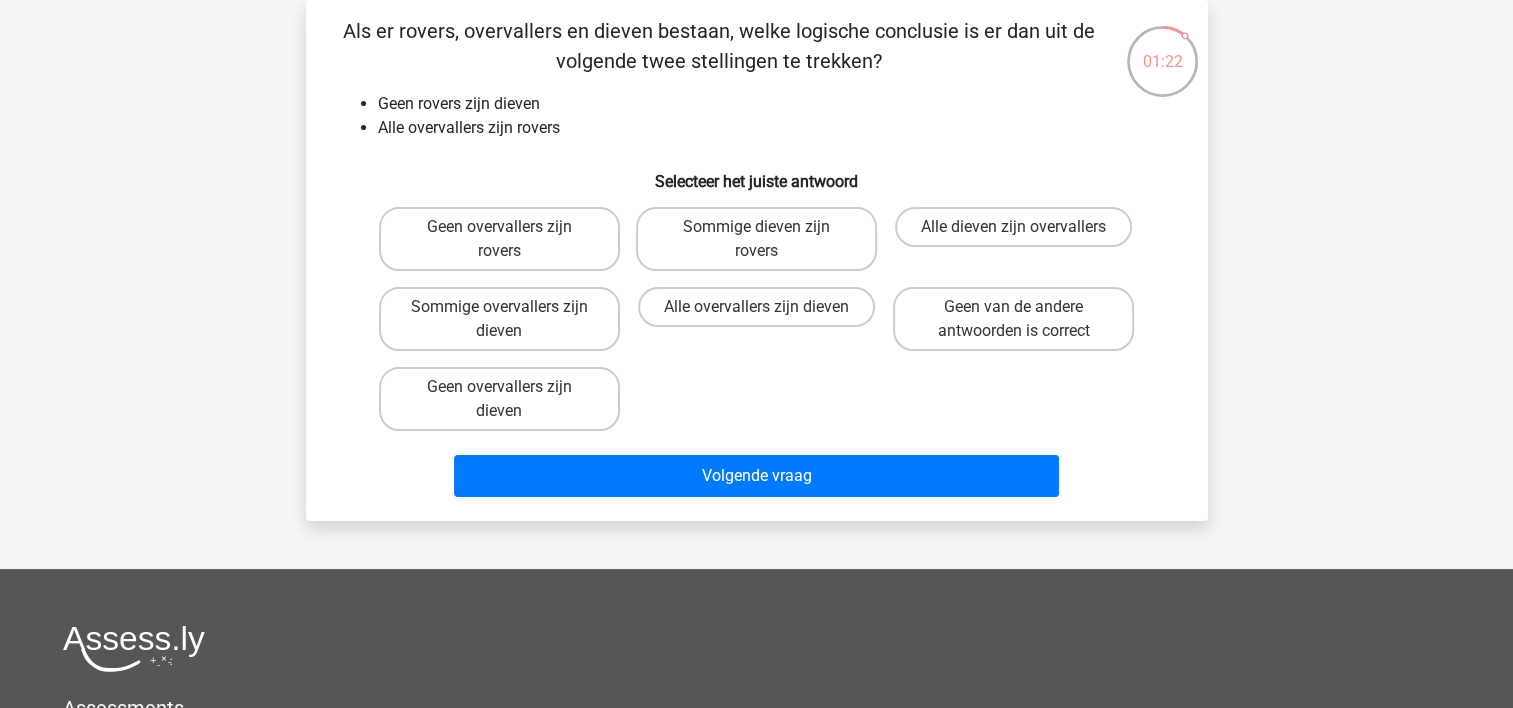 scroll, scrollTop: 92, scrollLeft: 0, axis: vertical 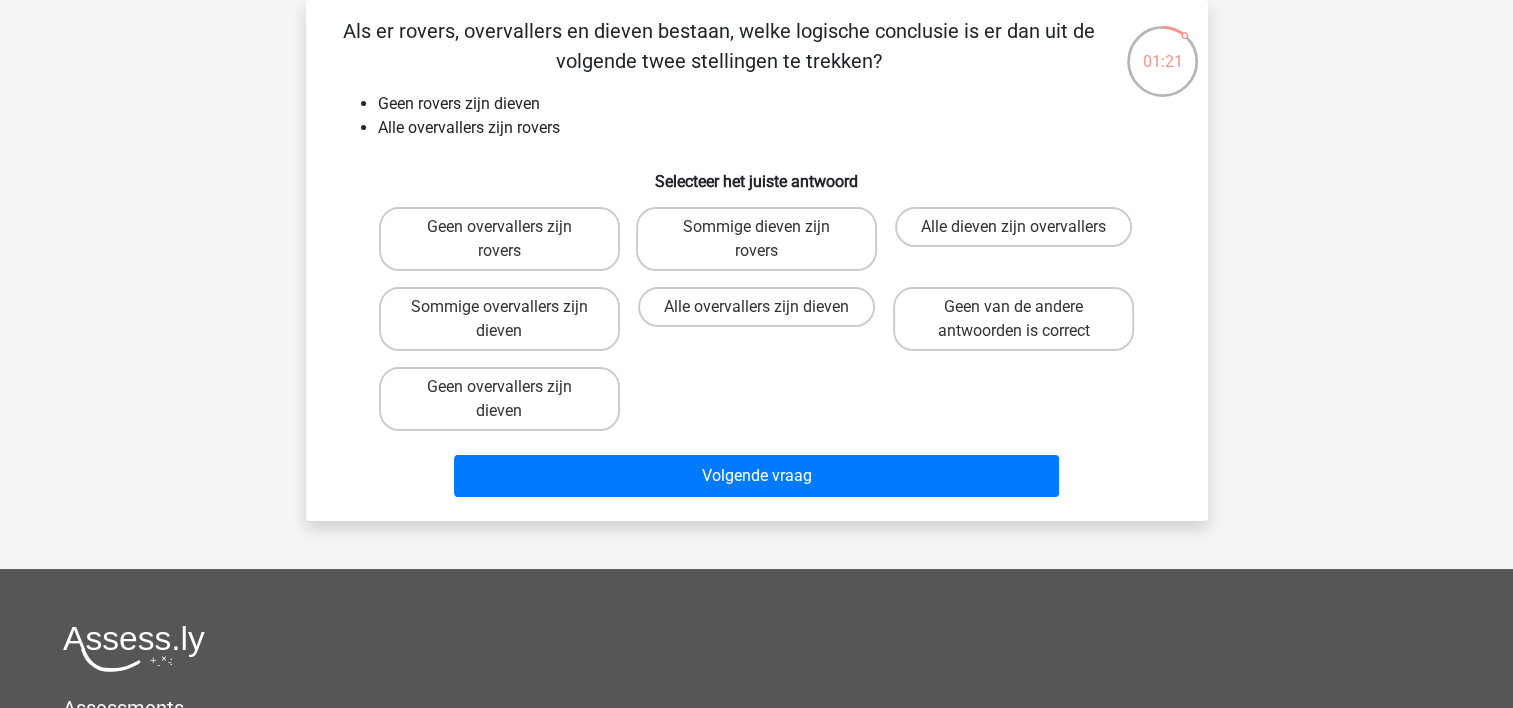 click on "Geen overvallers zijn dieven" at bounding box center [505, 393] 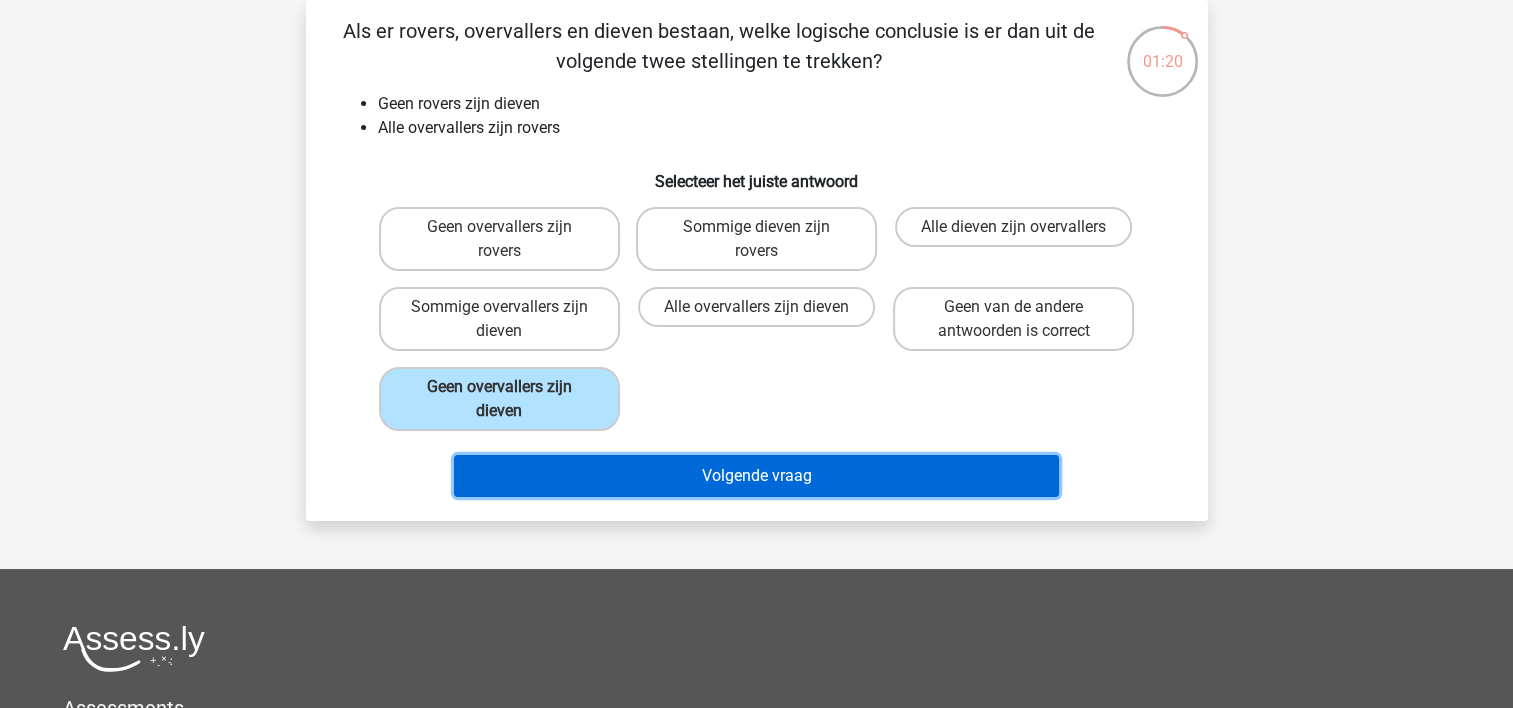 click on "Volgende vraag" at bounding box center (756, 476) 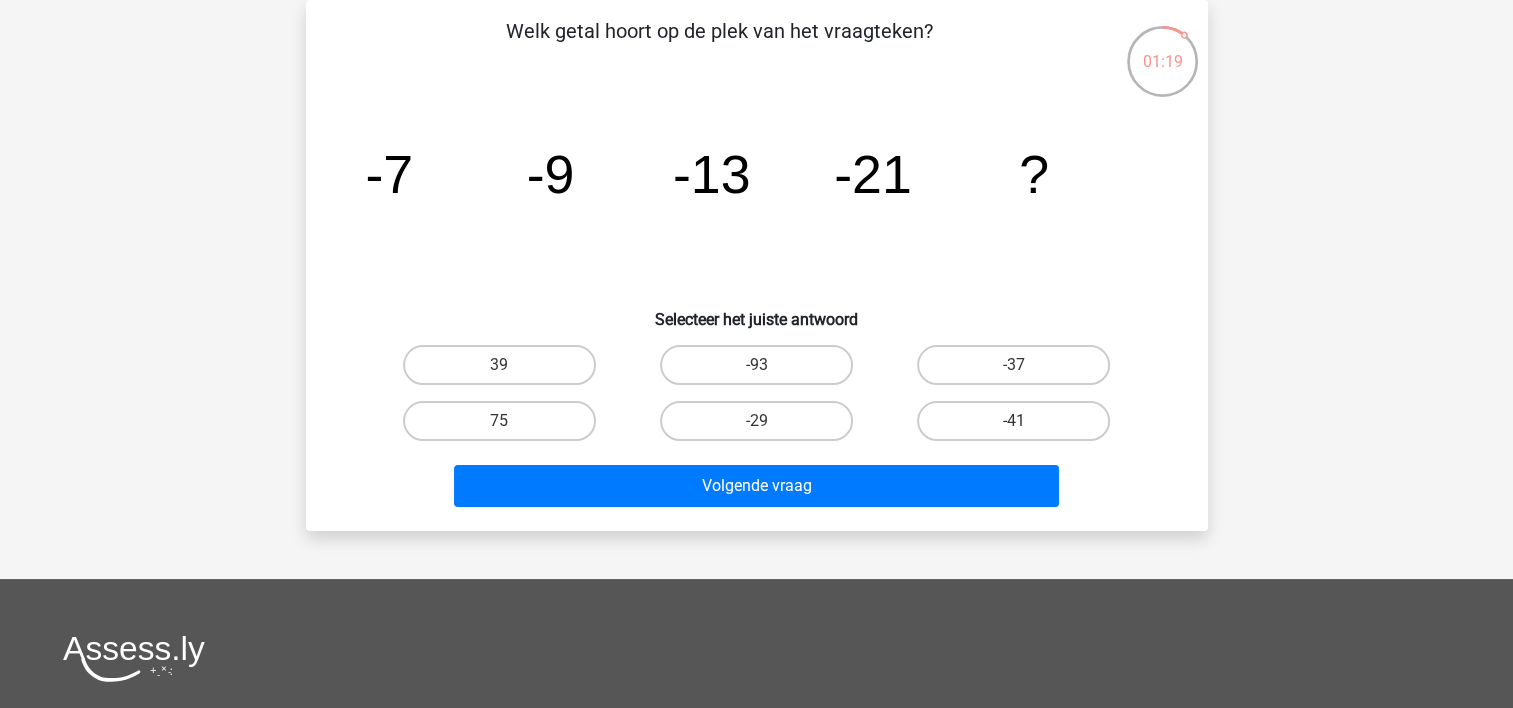 scroll, scrollTop: 0, scrollLeft: 0, axis: both 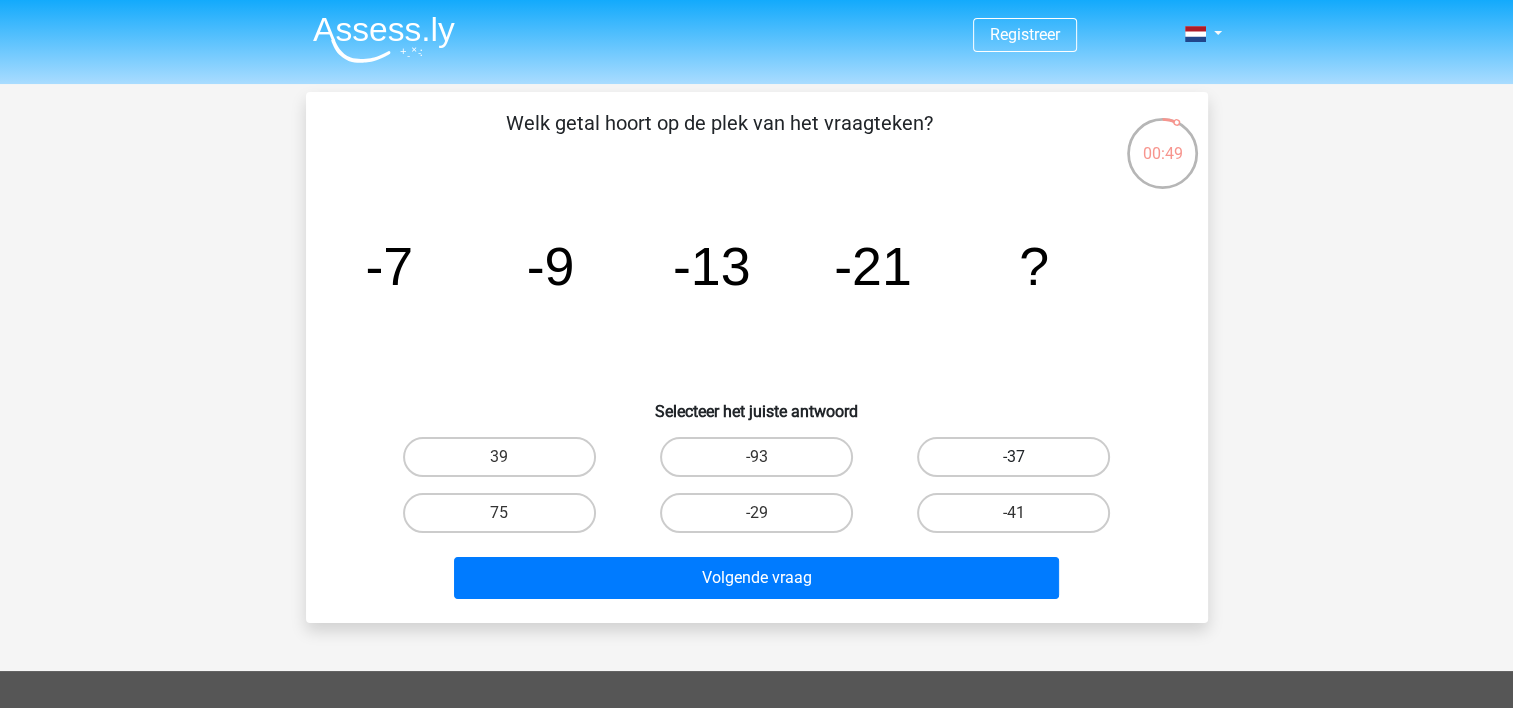 click on "-37" at bounding box center (1013, 457) 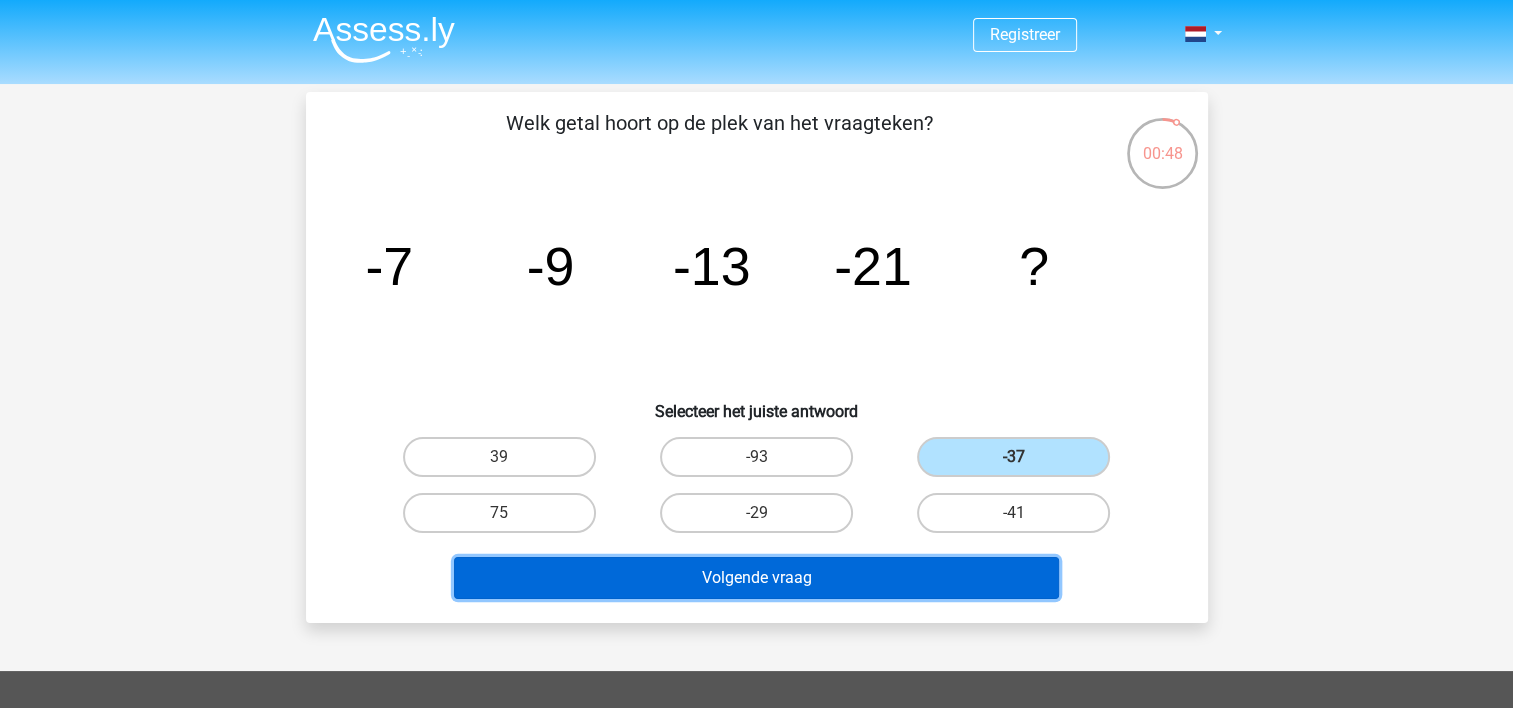 click on "Volgende vraag" at bounding box center [756, 578] 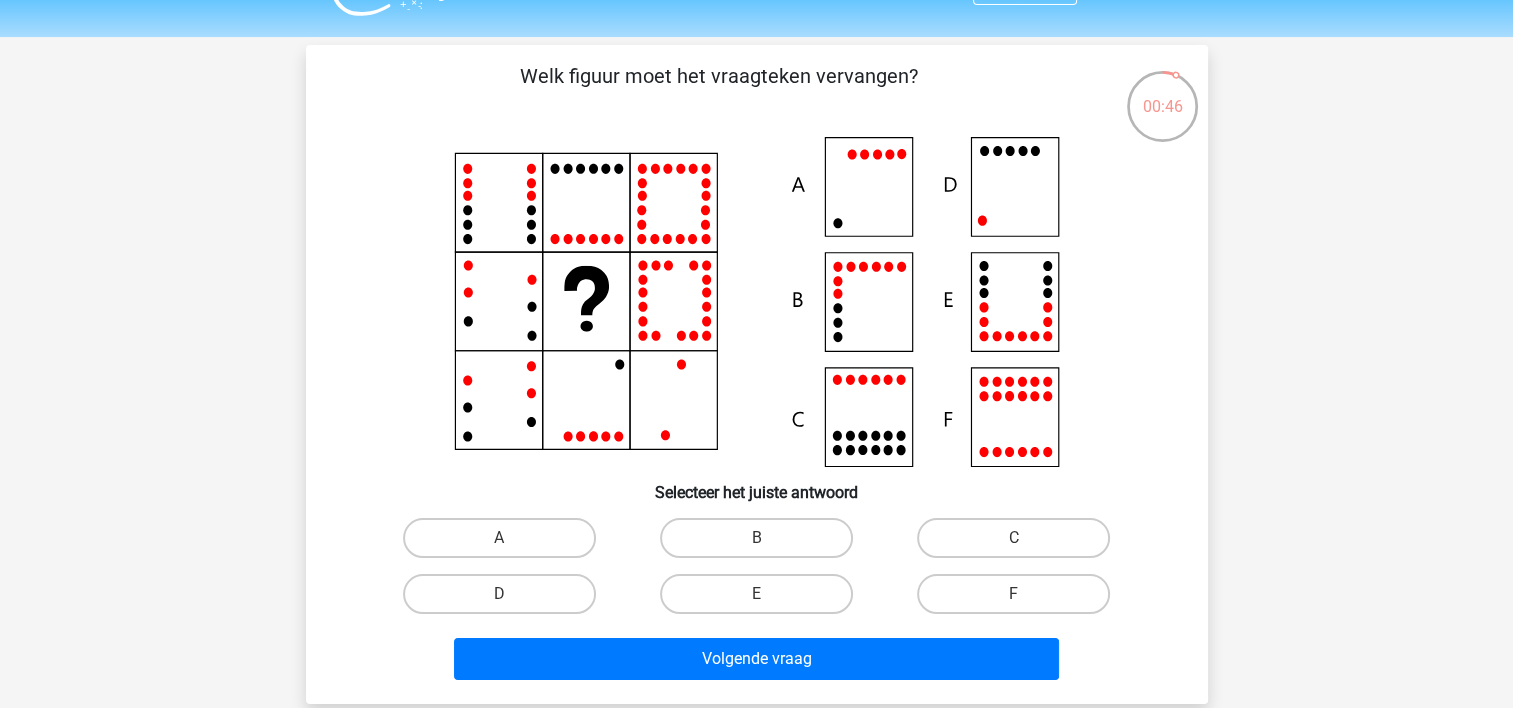 scroll, scrollTop: 46, scrollLeft: 0, axis: vertical 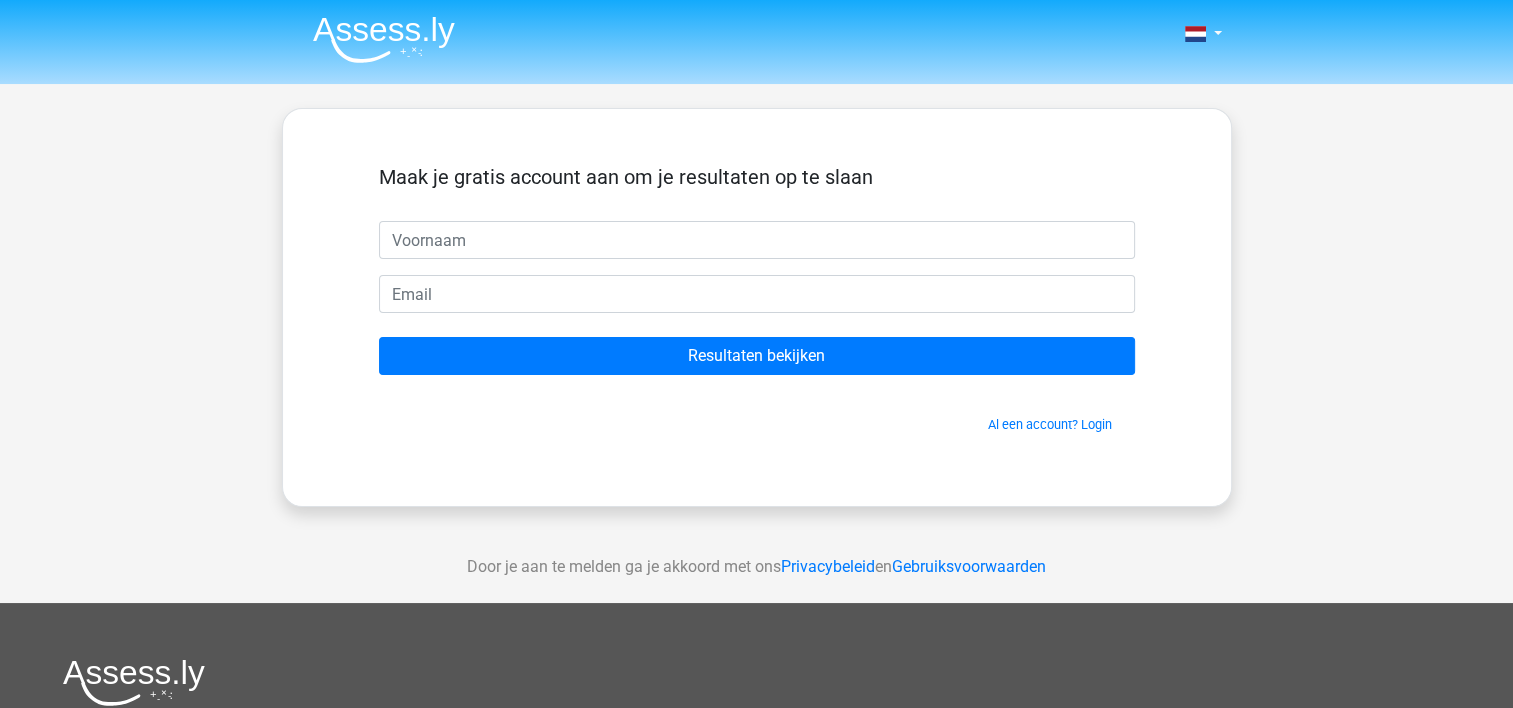 click at bounding box center (757, 240) 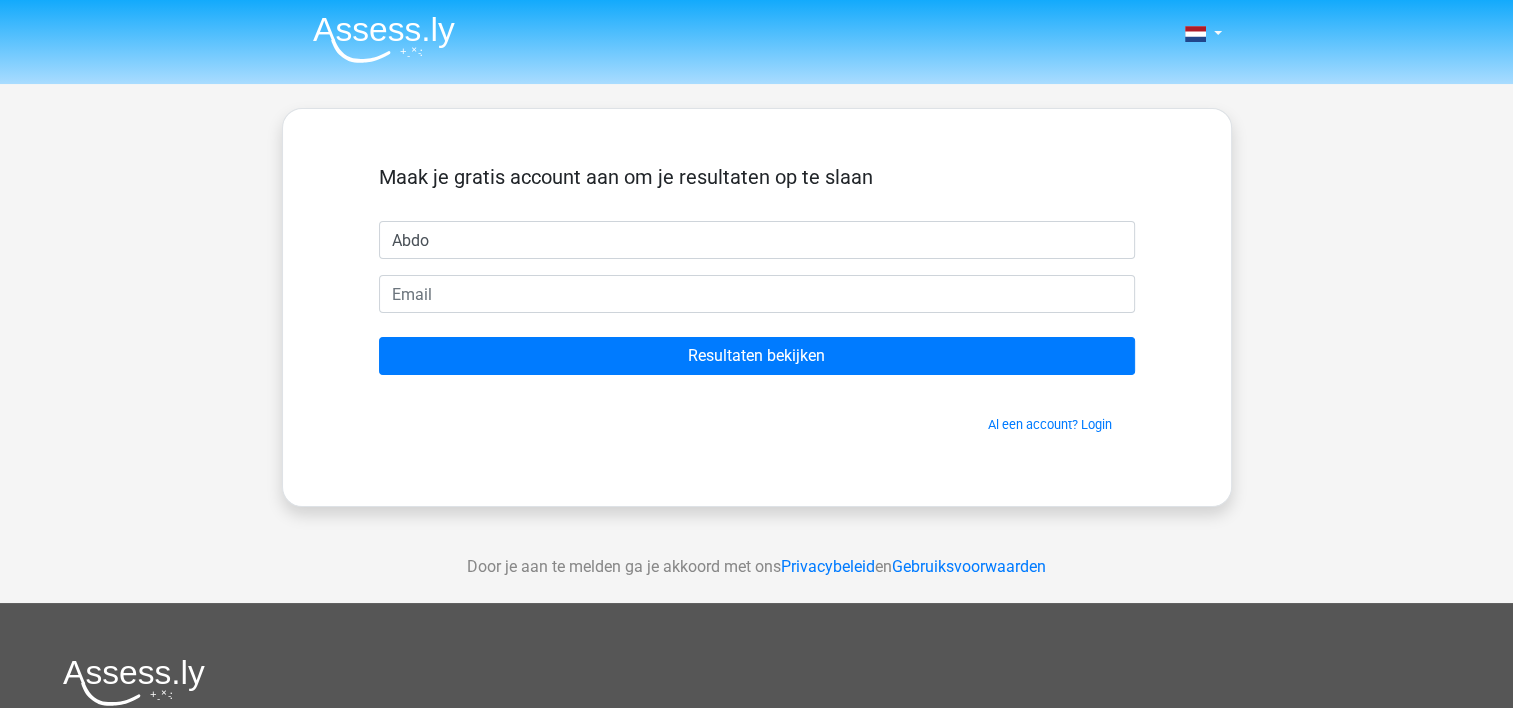type on "Abdo" 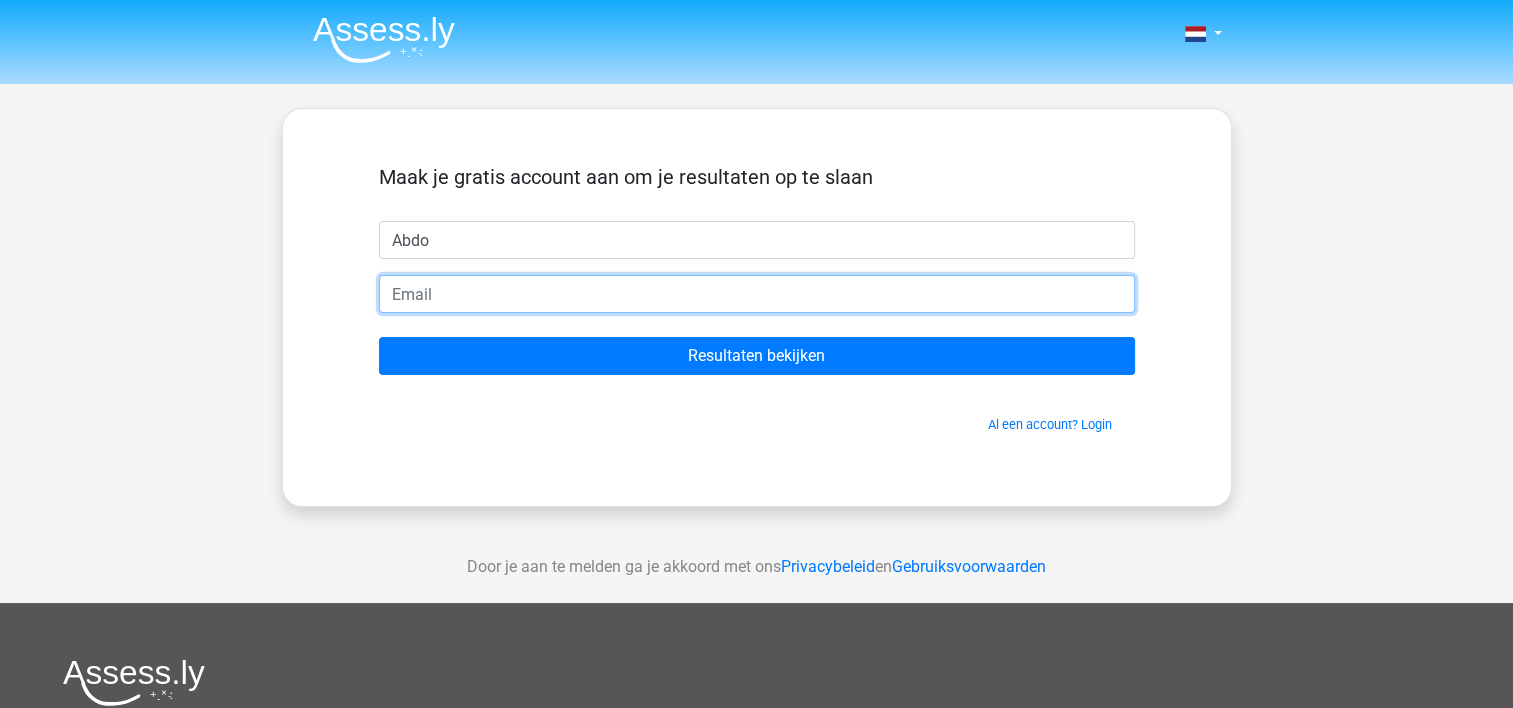 click at bounding box center (757, 294) 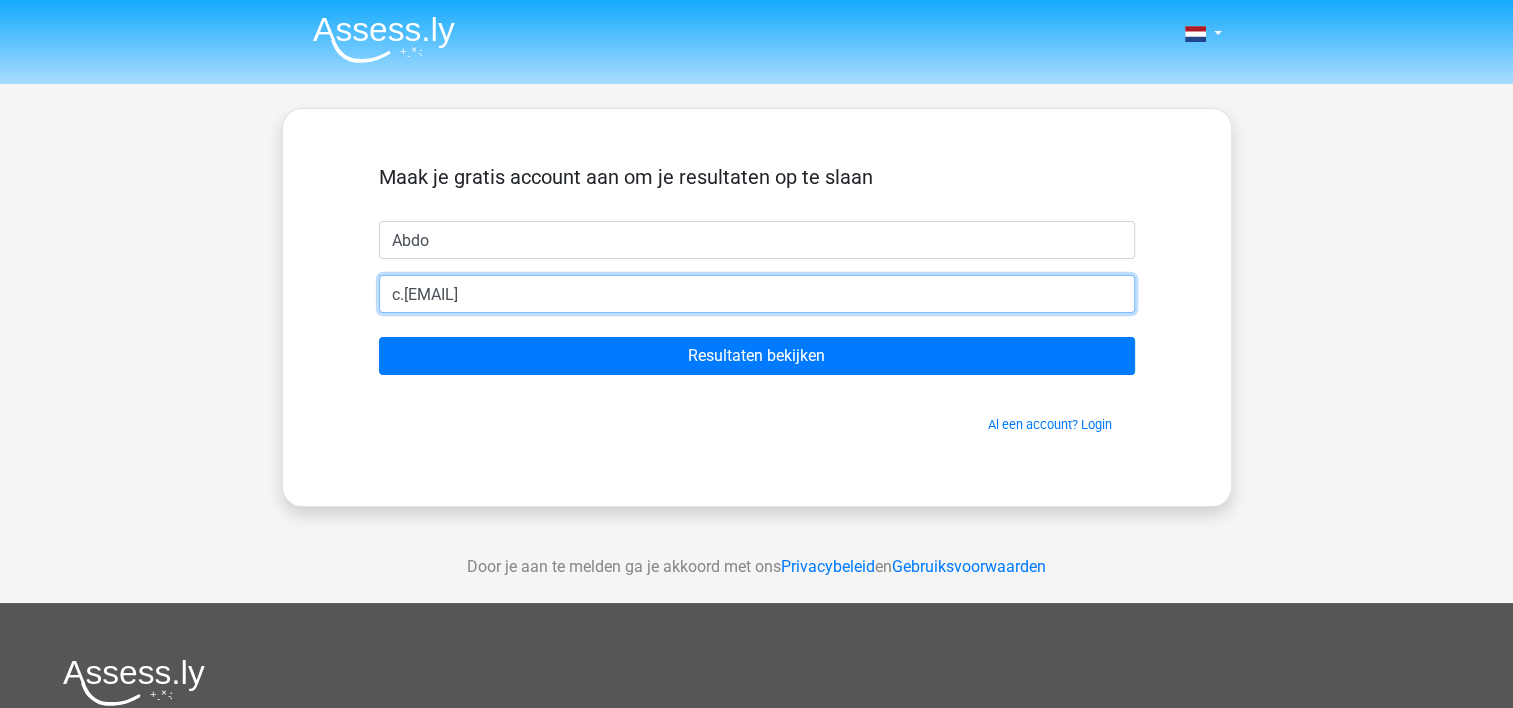 type on "c.[EMAIL]" 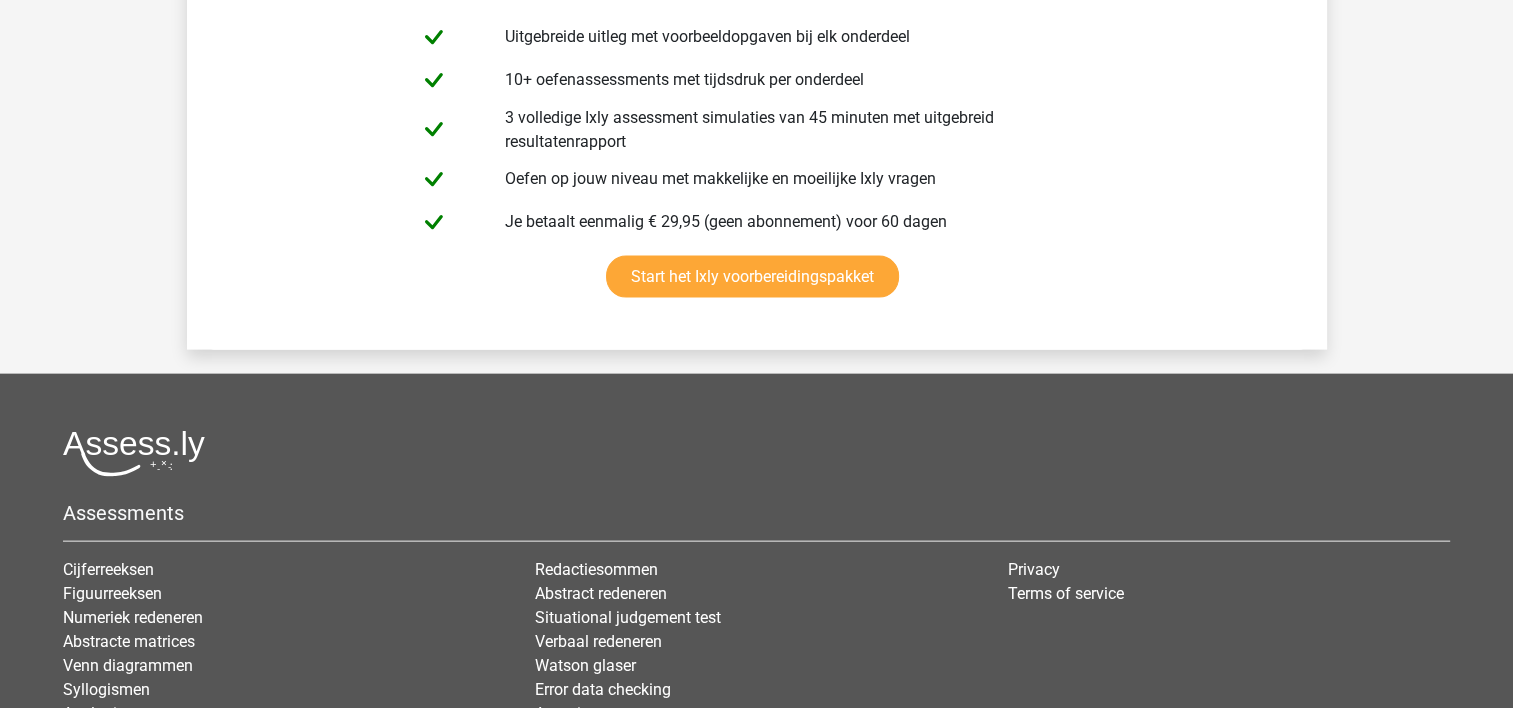 scroll, scrollTop: 4425, scrollLeft: 0, axis: vertical 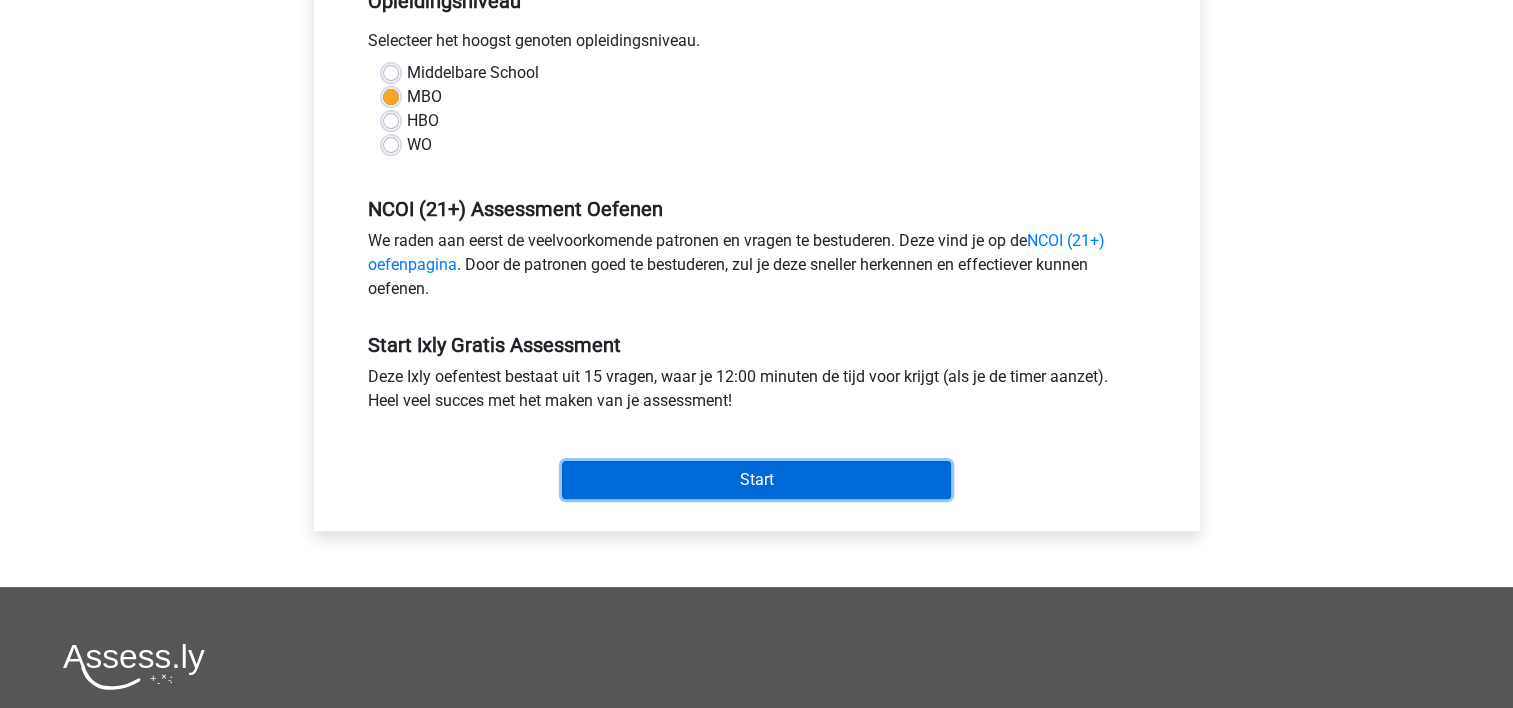 click on "Start" at bounding box center (756, 480) 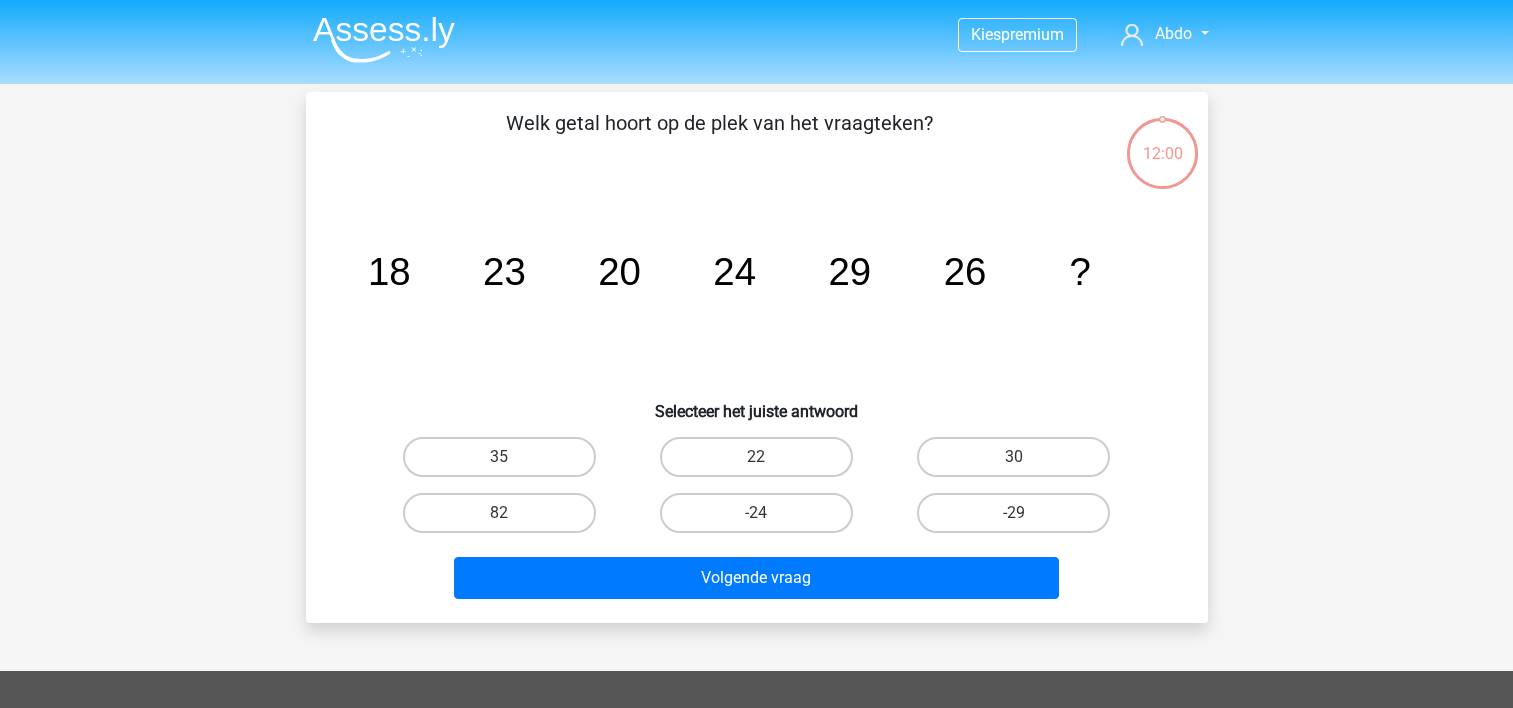 scroll, scrollTop: 0, scrollLeft: 0, axis: both 